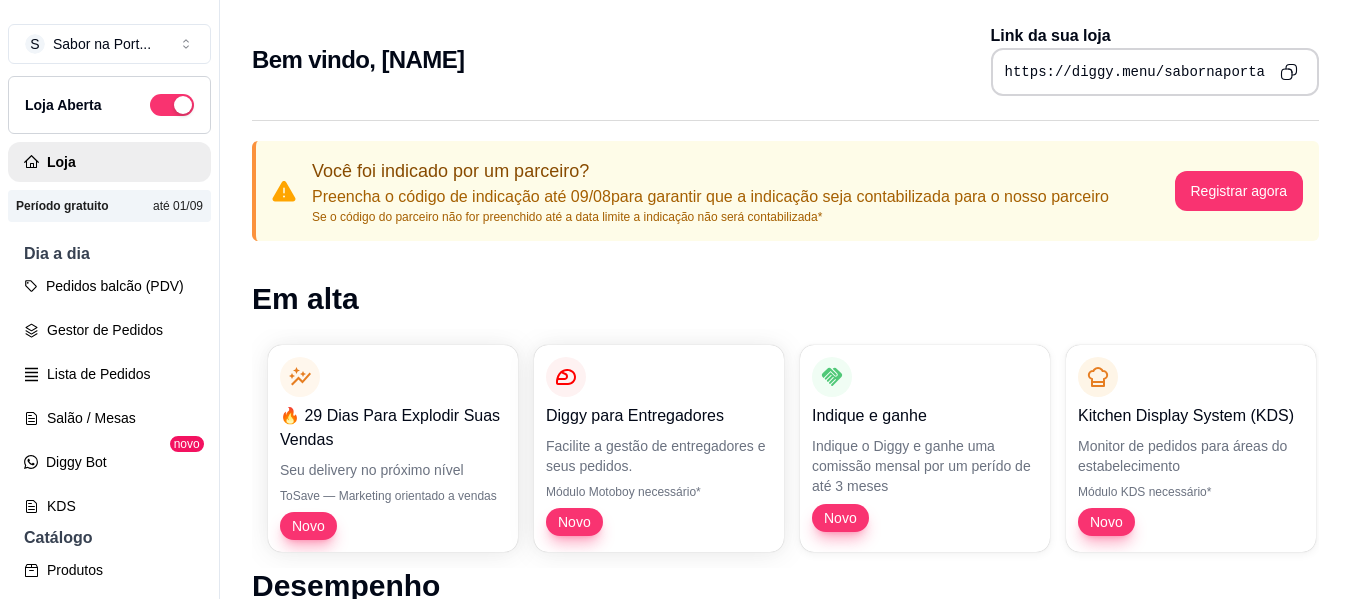 scroll, scrollTop: 0, scrollLeft: 0, axis: both 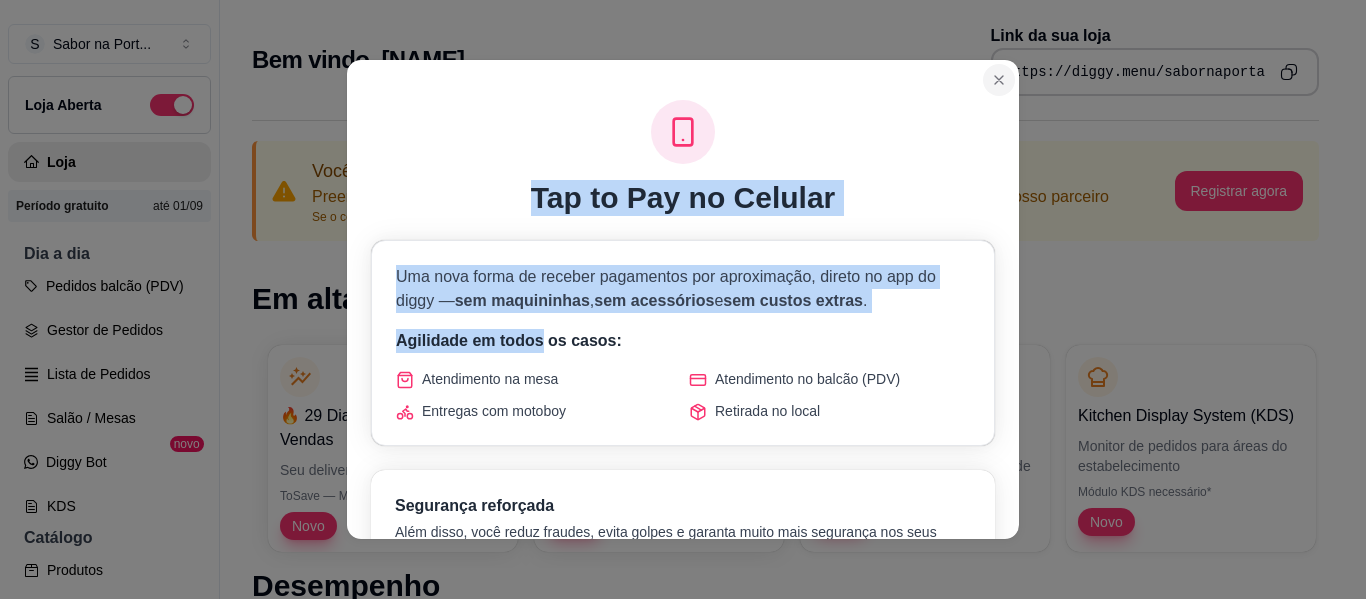 type 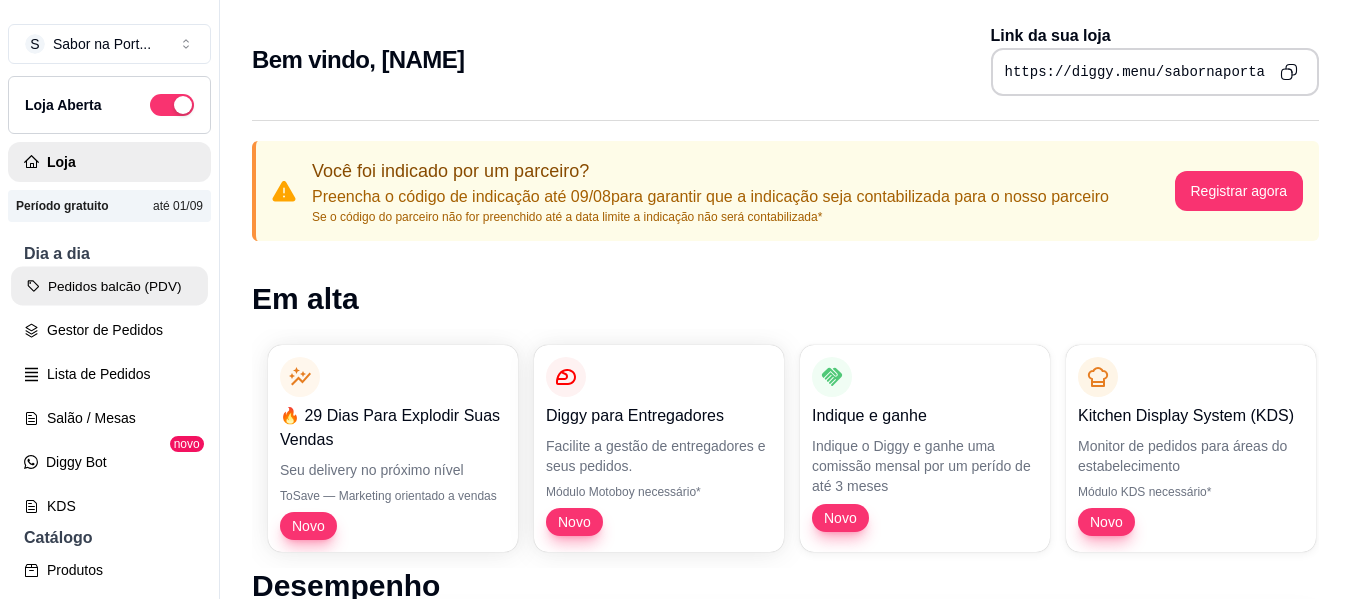 type 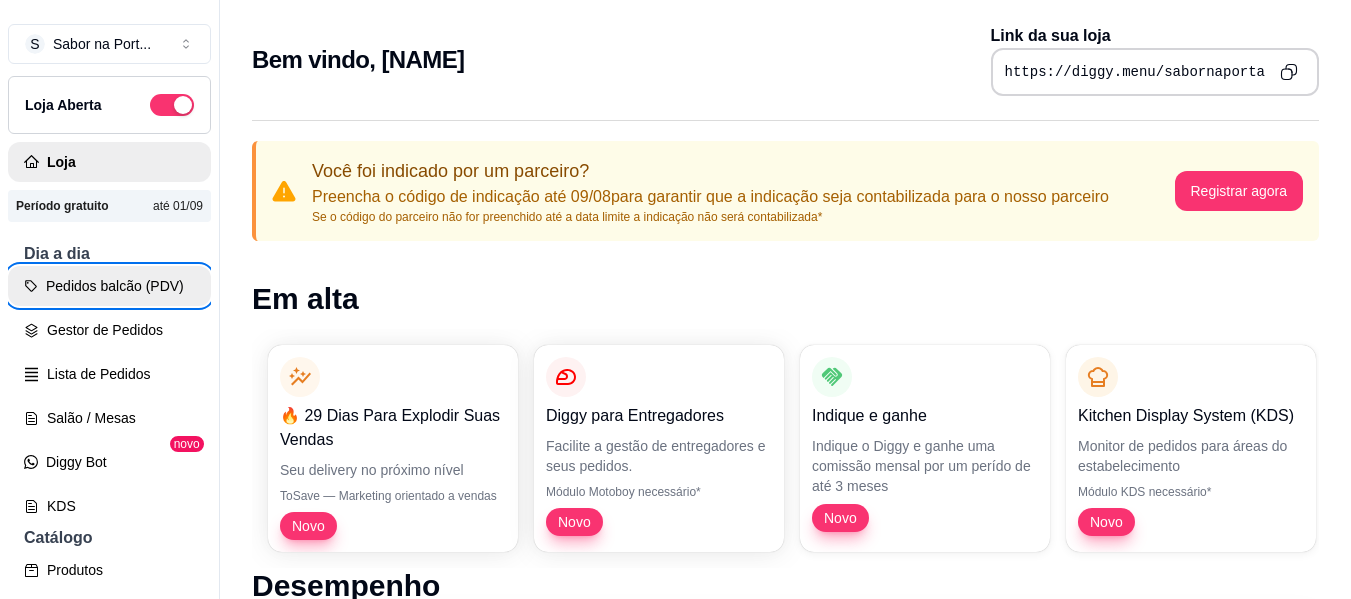click on "Pedidos balcão (PDV)" at bounding box center [109, 286] 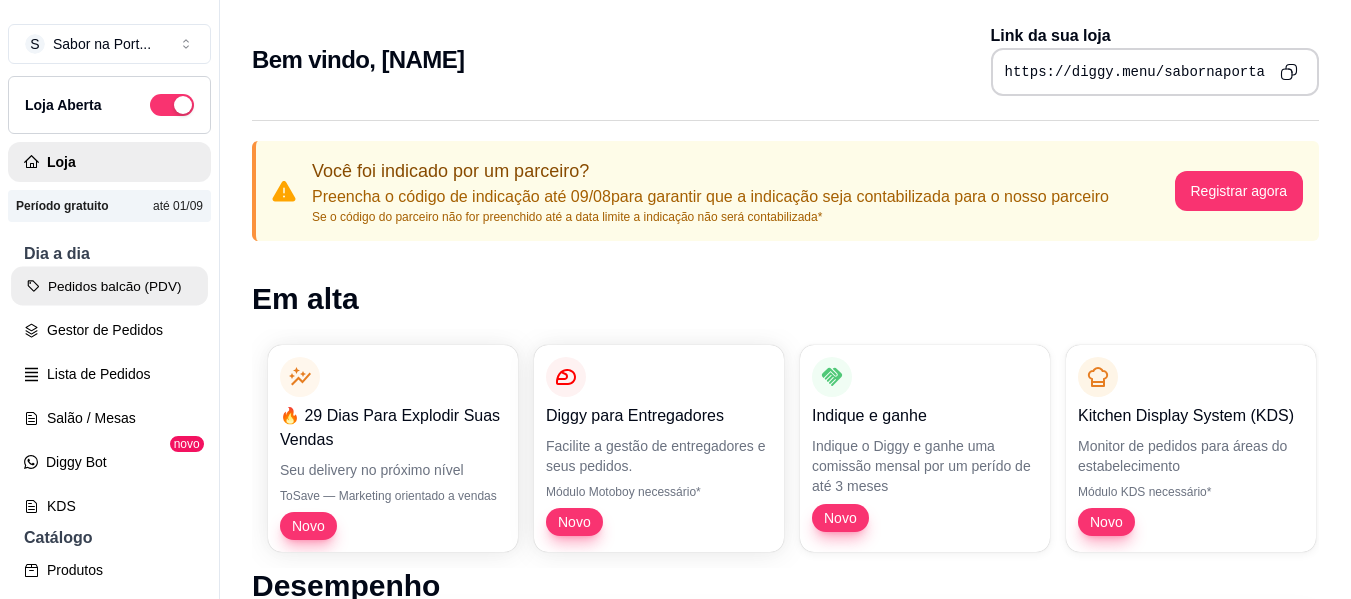 click on "Pedidos balcão (PDV)" at bounding box center [109, 286] 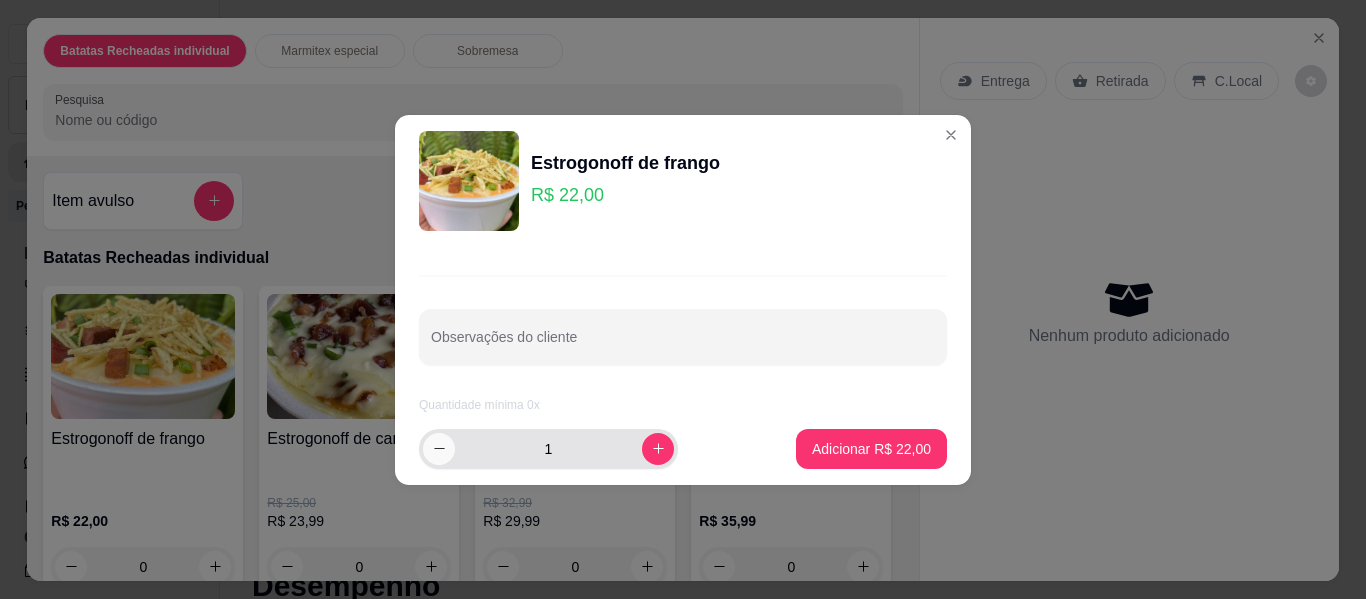 type 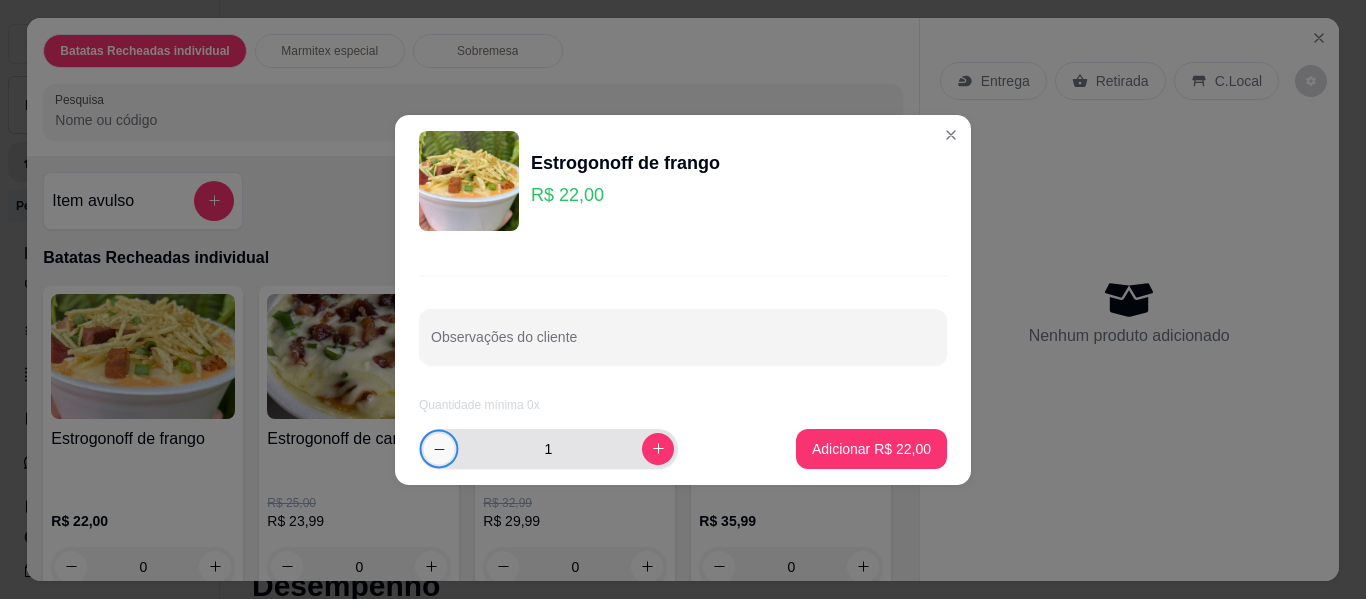 click 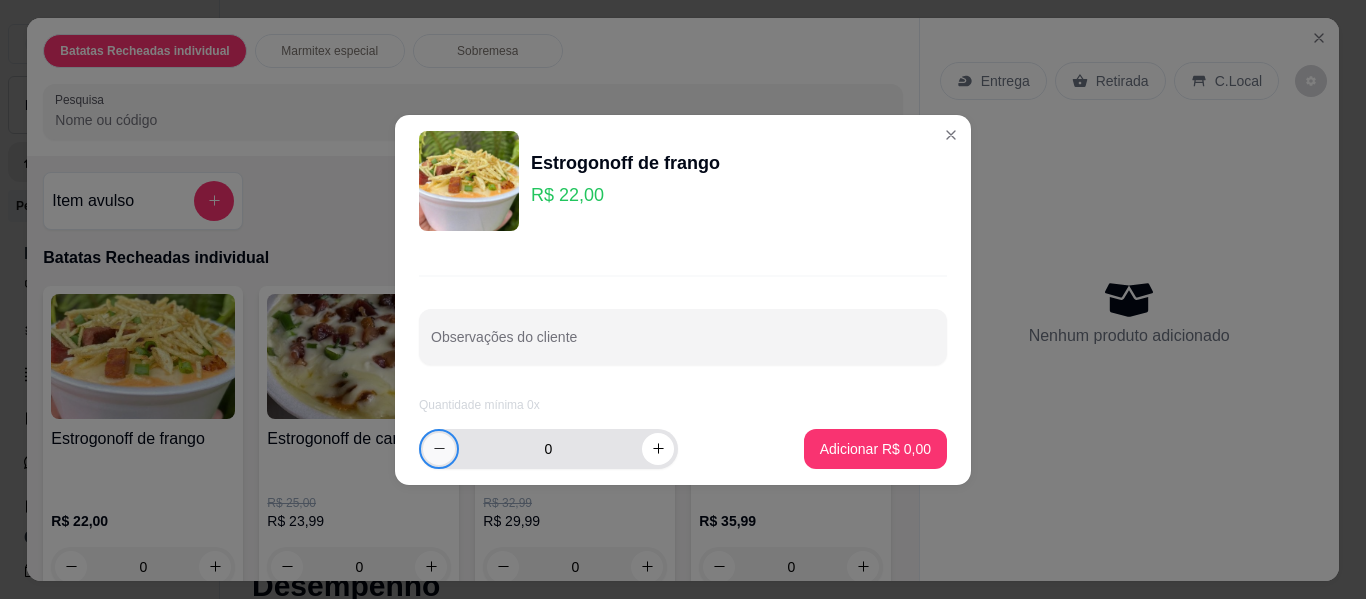click 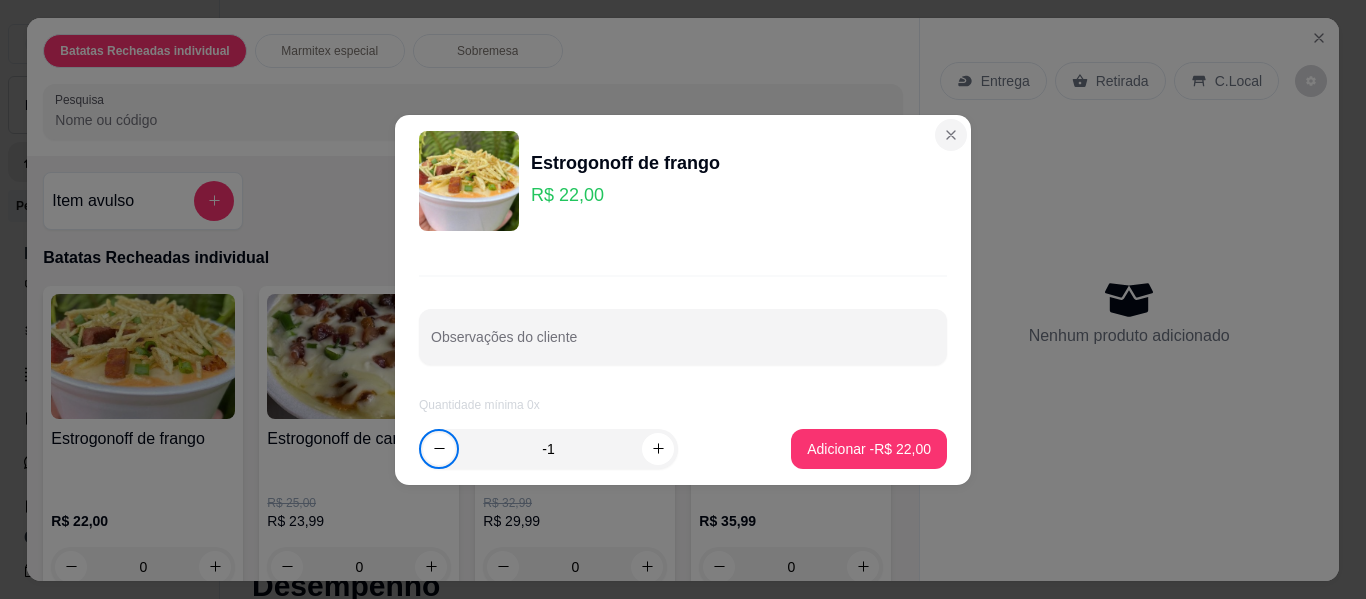 type 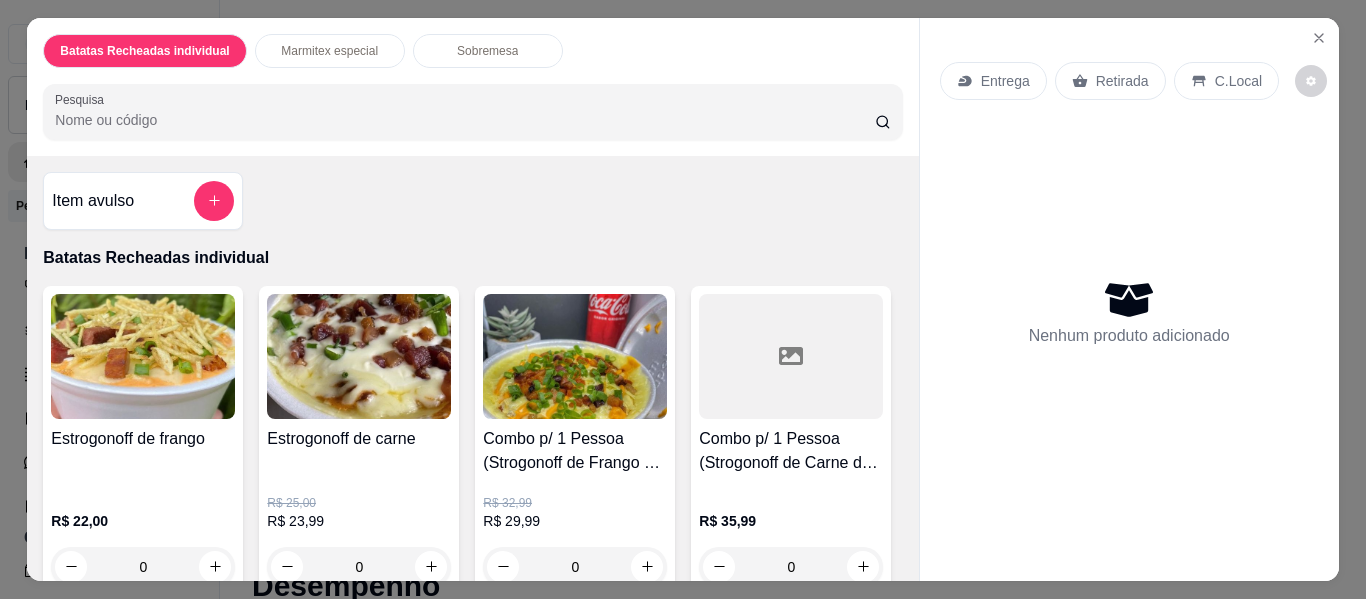 click on "Marmitex especial" at bounding box center (329, 51) 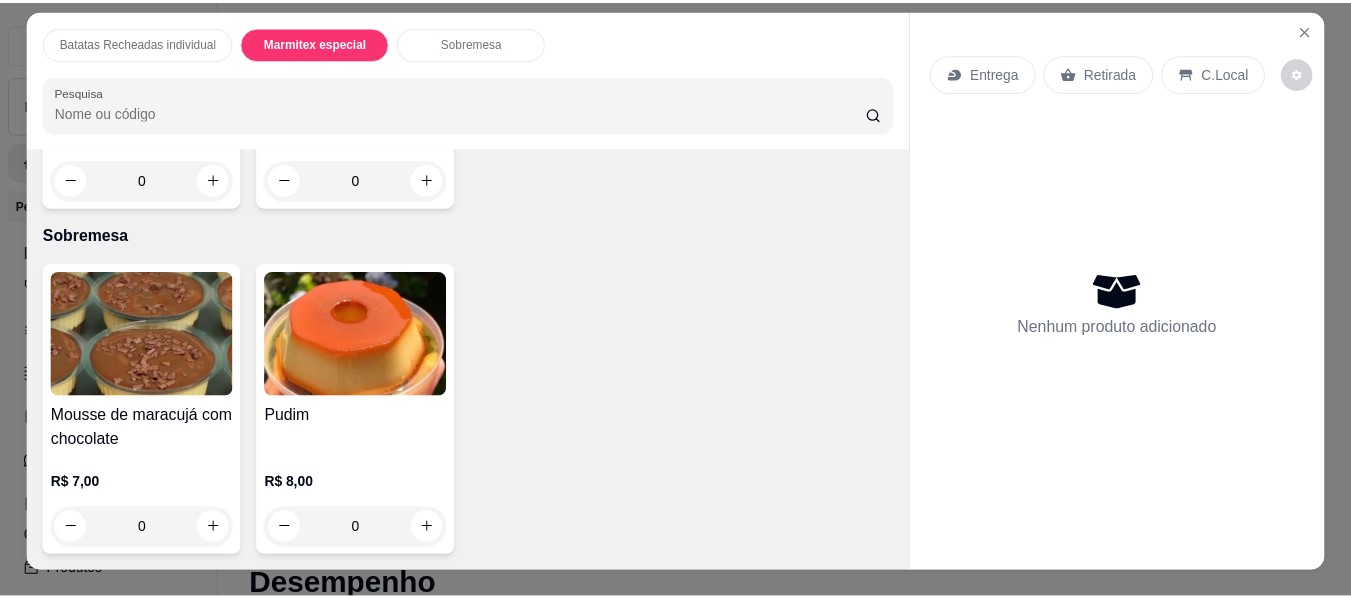scroll, scrollTop: 0, scrollLeft: 0, axis: both 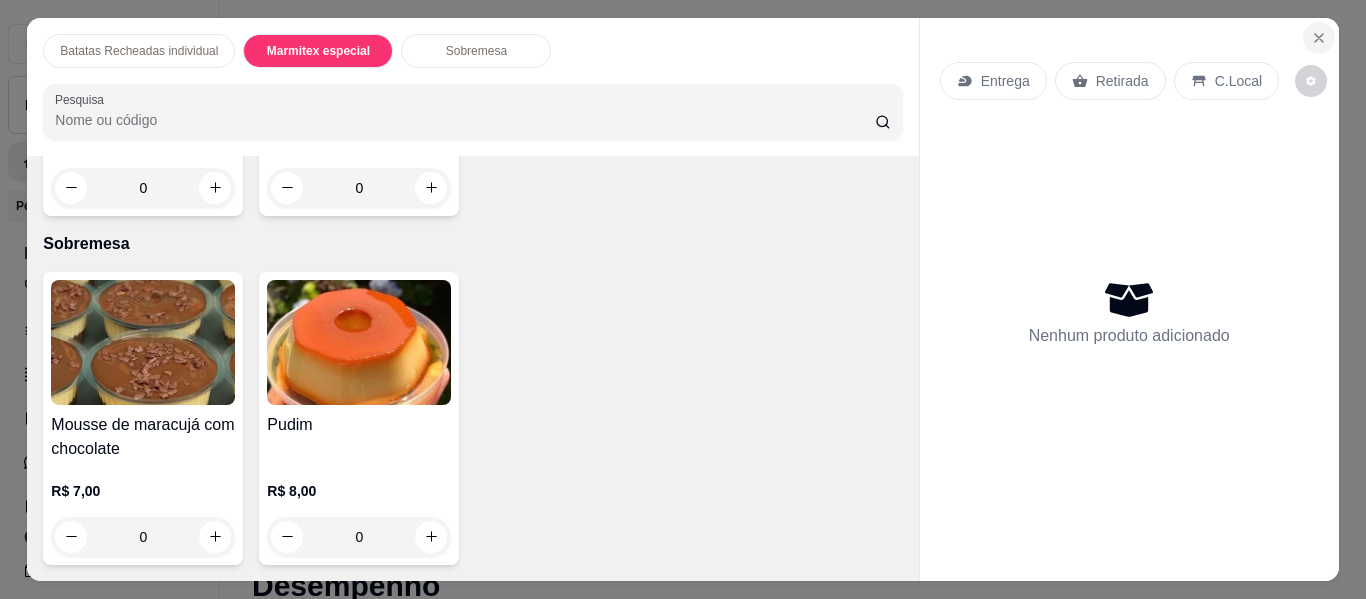 type 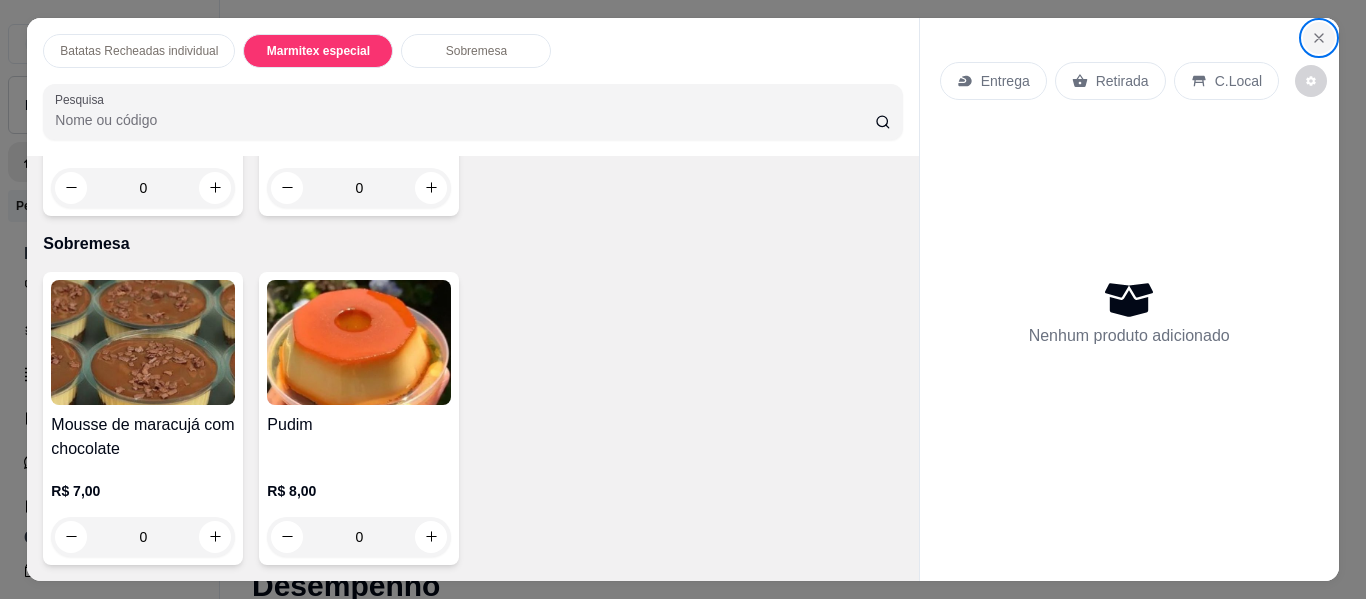 click 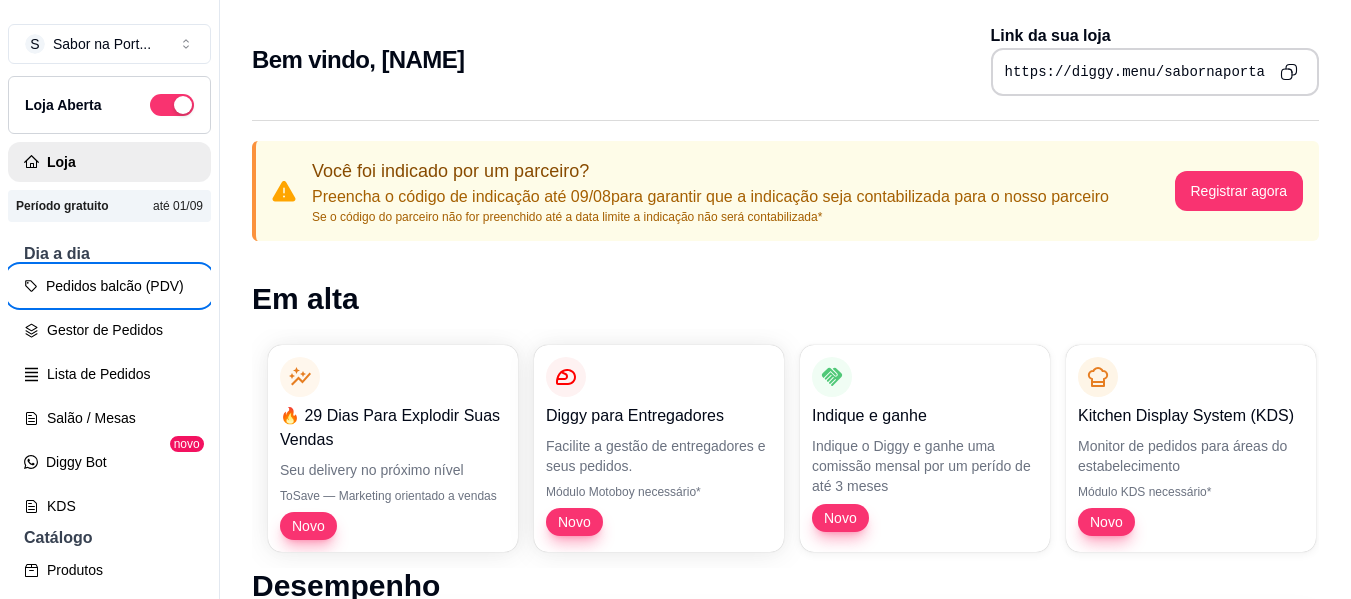 type 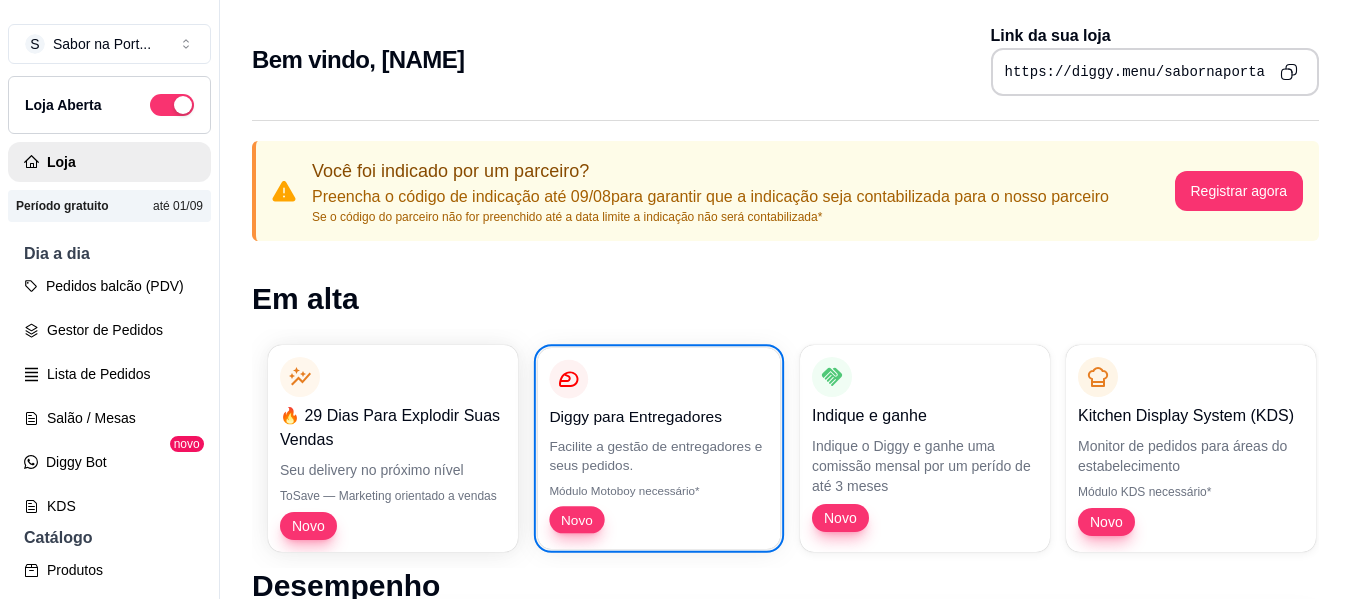 click on "Diggy para Entregadores Facilite a gestão de entregadores e seus pedidos. Módulo Motoboy necessário* Novo" at bounding box center (659, 448) 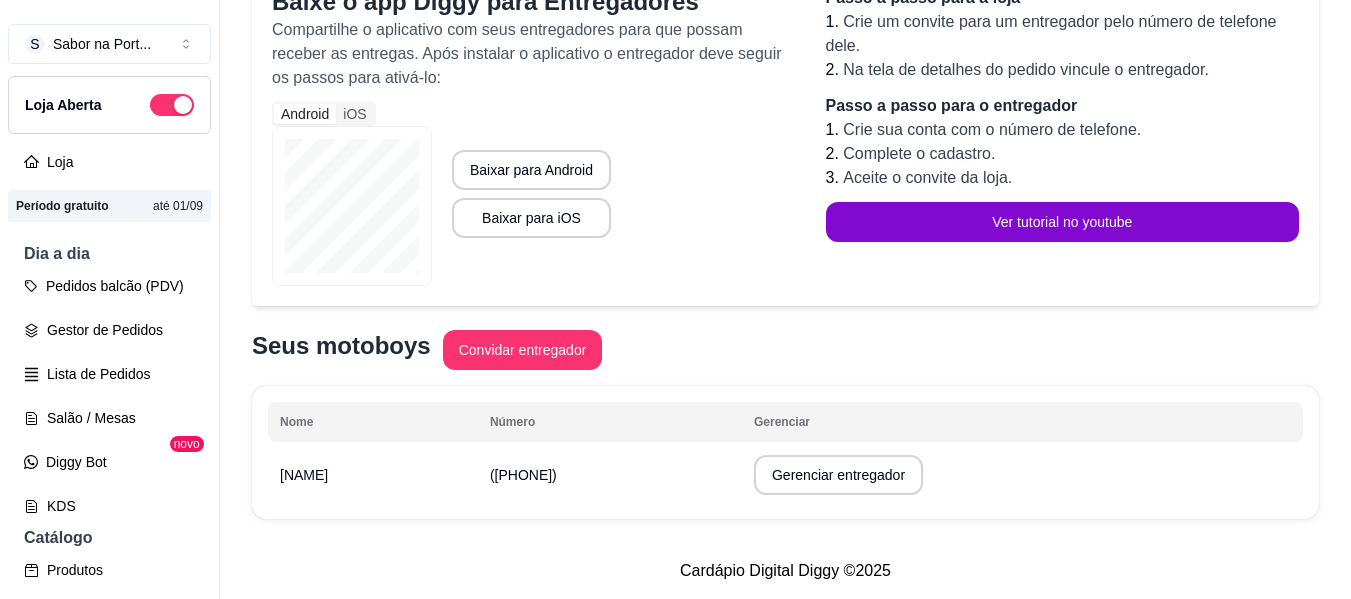 scroll, scrollTop: 242, scrollLeft: 0, axis: vertical 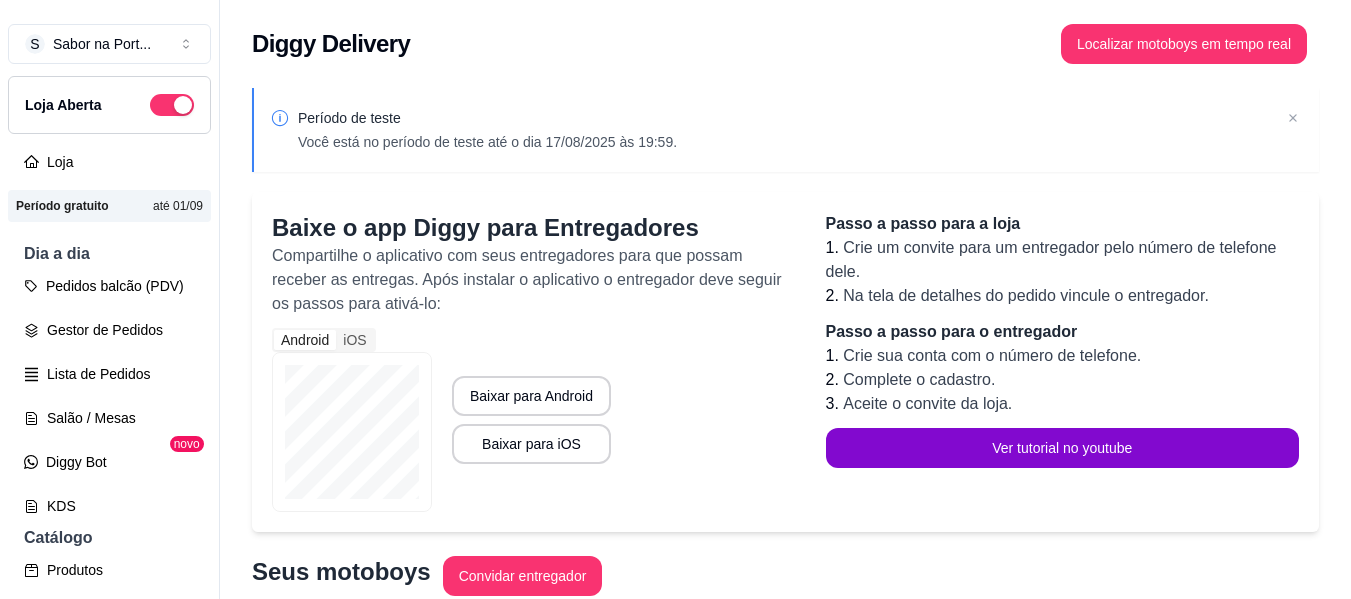 click on "Catálogo" at bounding box center (109, 538) 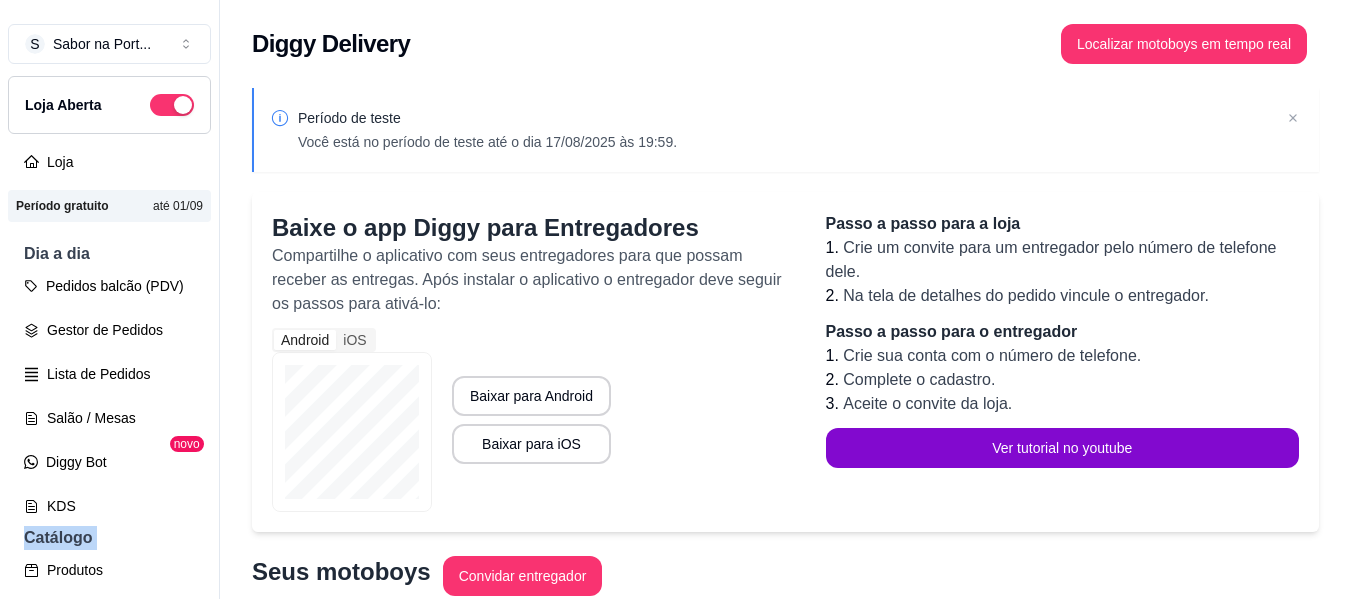 click on "Catálogo" at bounding box center (109, 538) 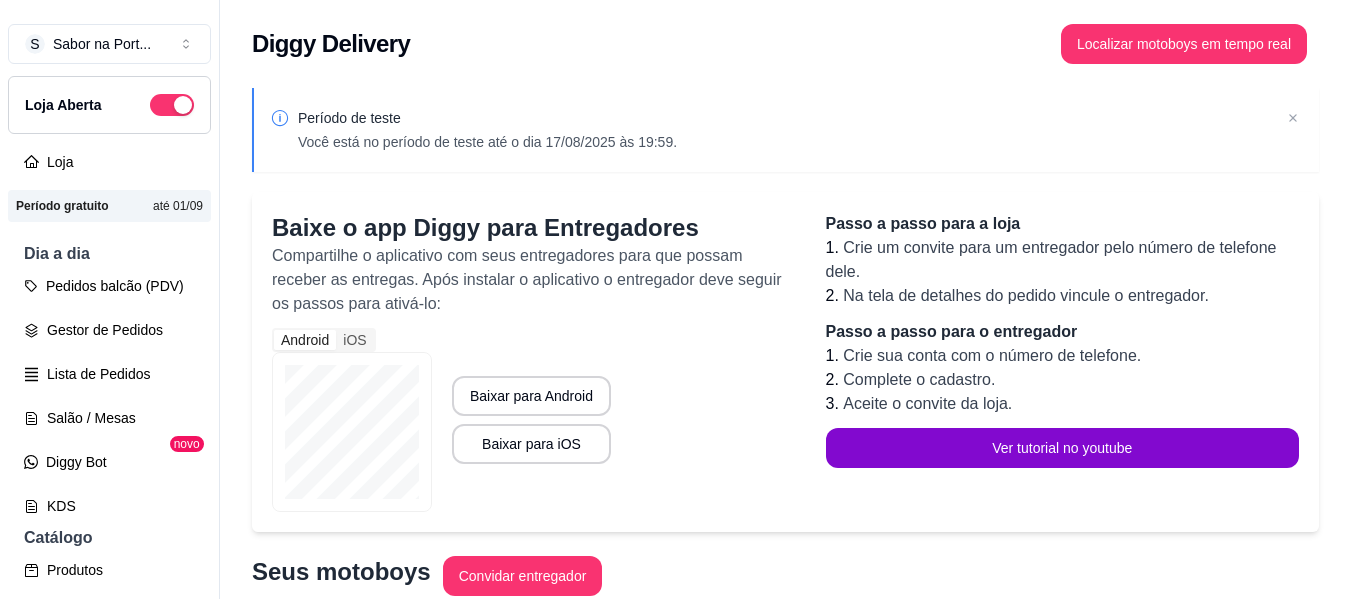 click on "Catálogo" at bounding box center (109, 538) 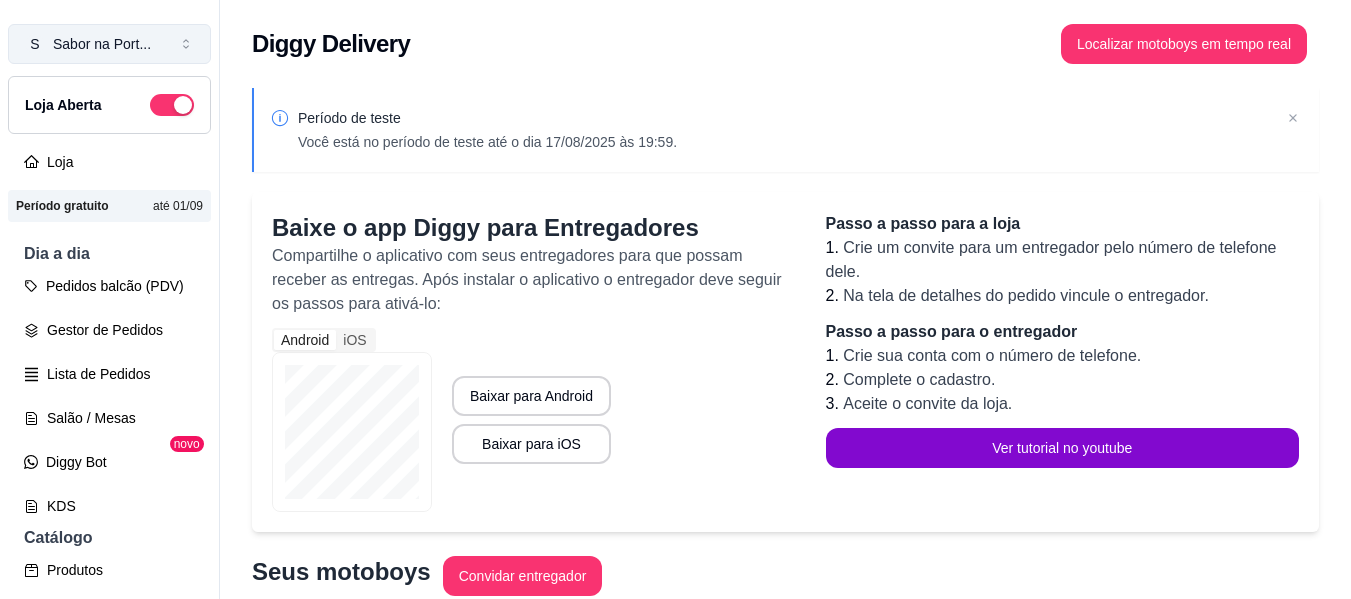 type 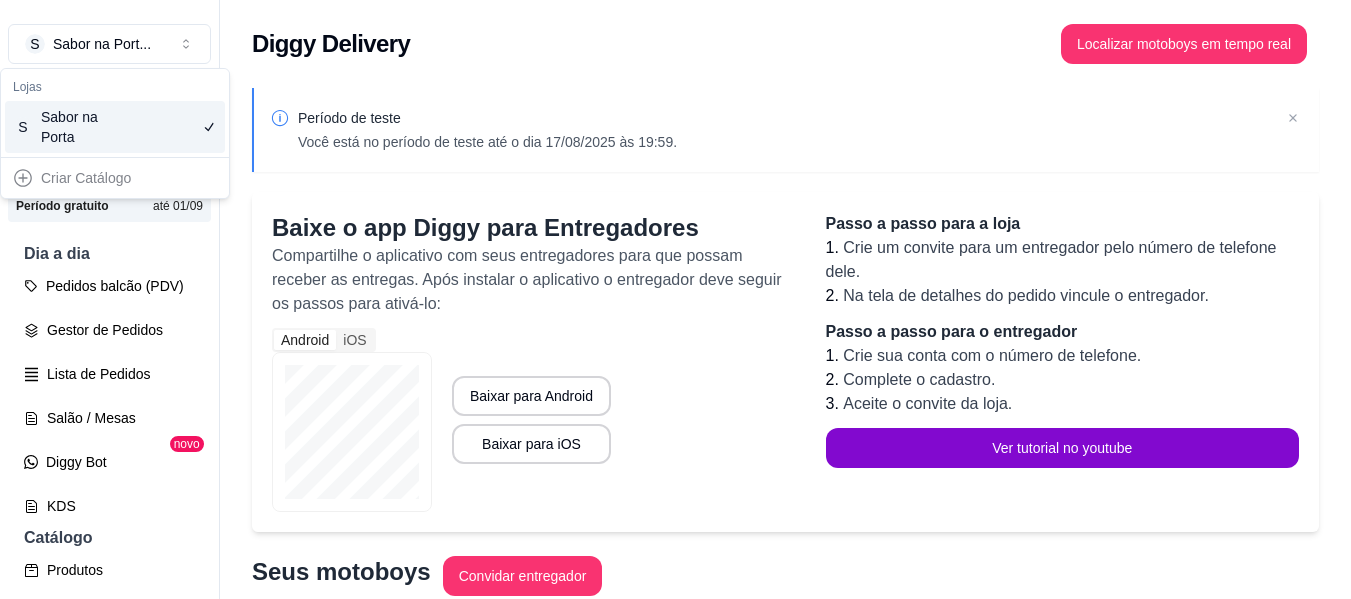 click on "S Sabor na Porta" at bounding box center [115, 127] 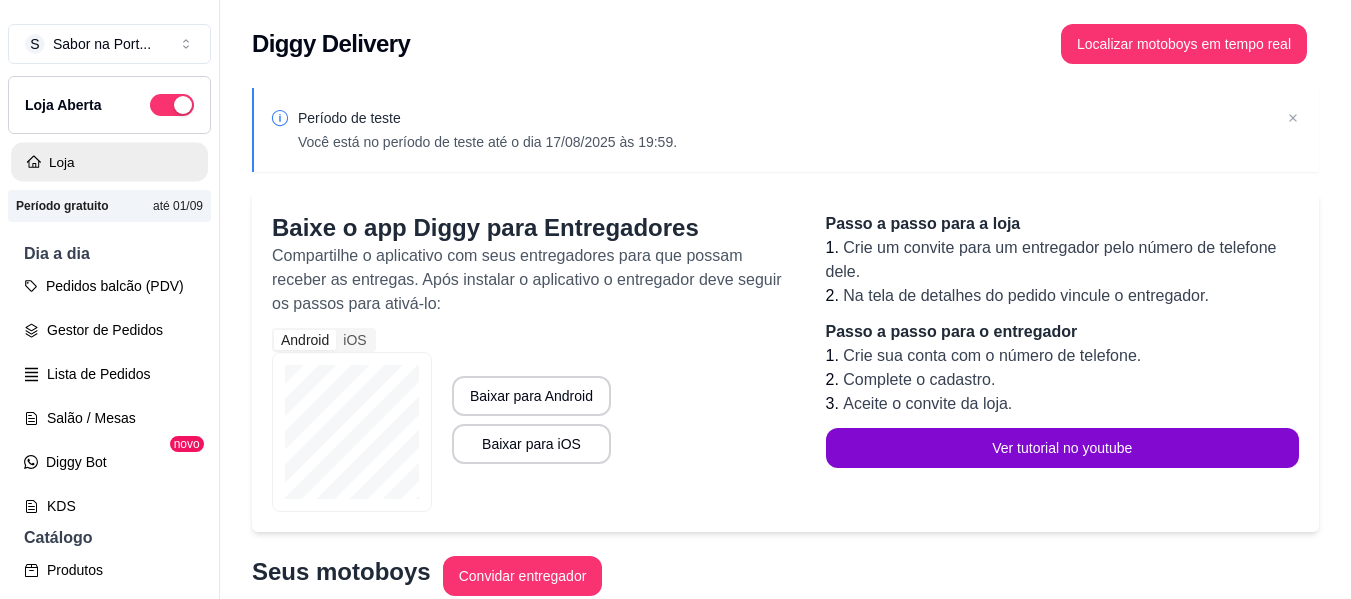 click on "Loja" at bounding box center (109, 162) 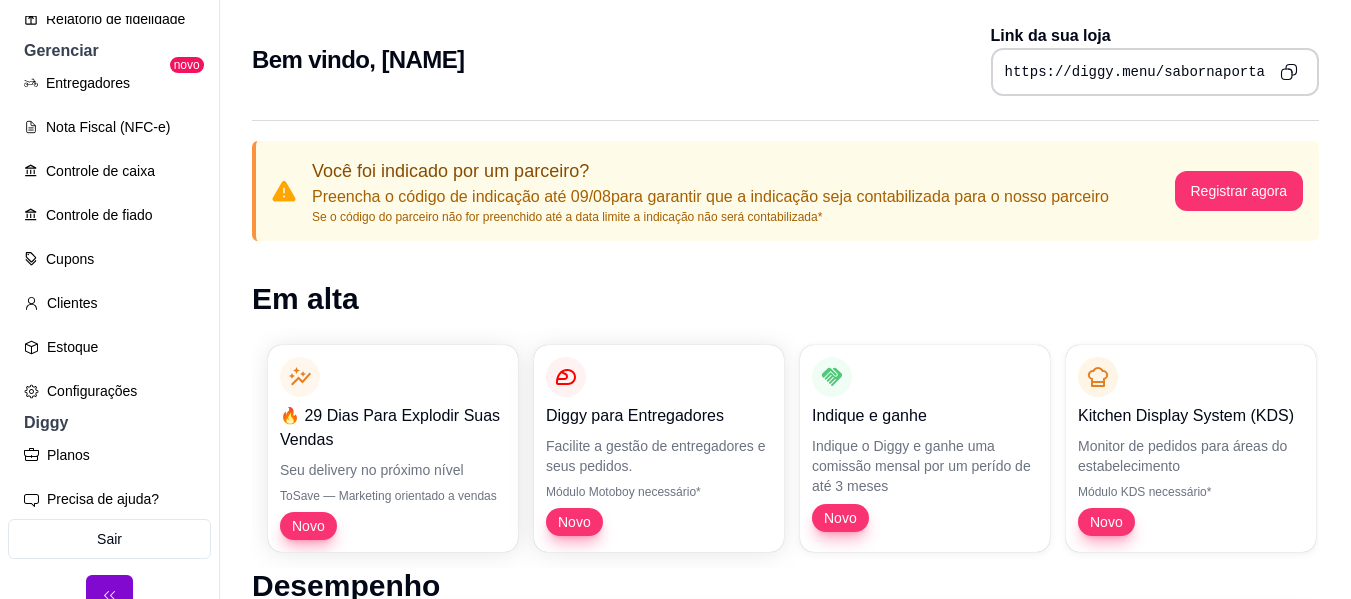 scroll, scrollTop: 815, scrollLeft: 0, axis: vertical 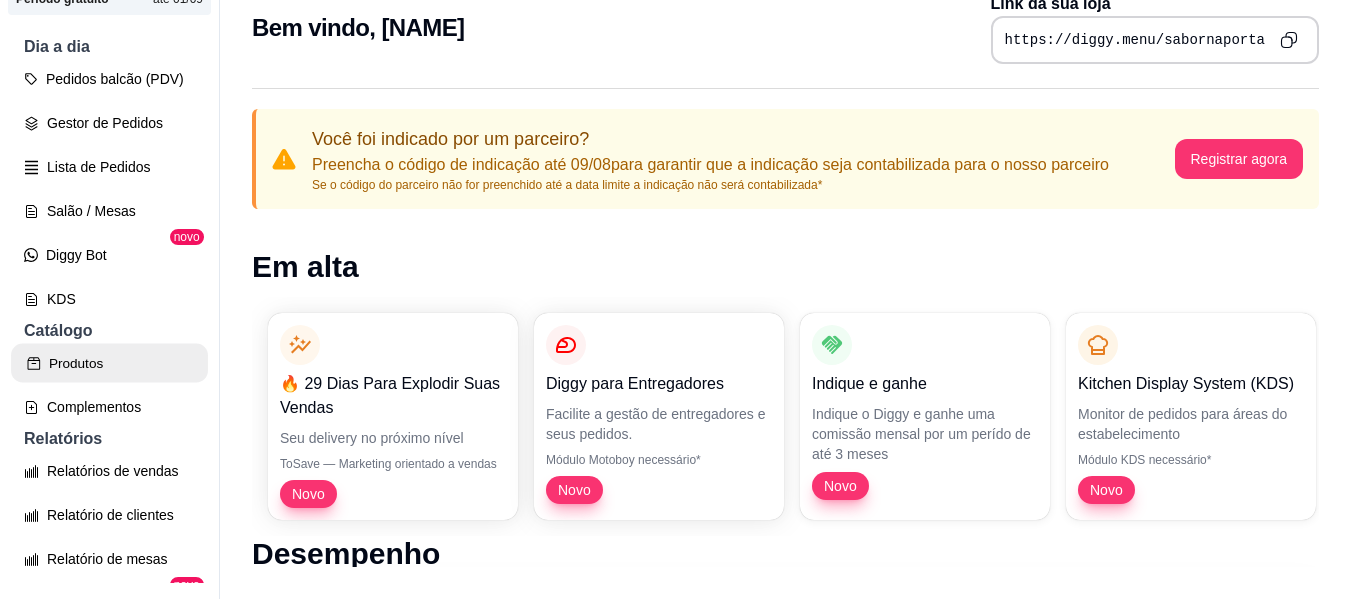 click on "Produtos" at bounding box center (109, 363) 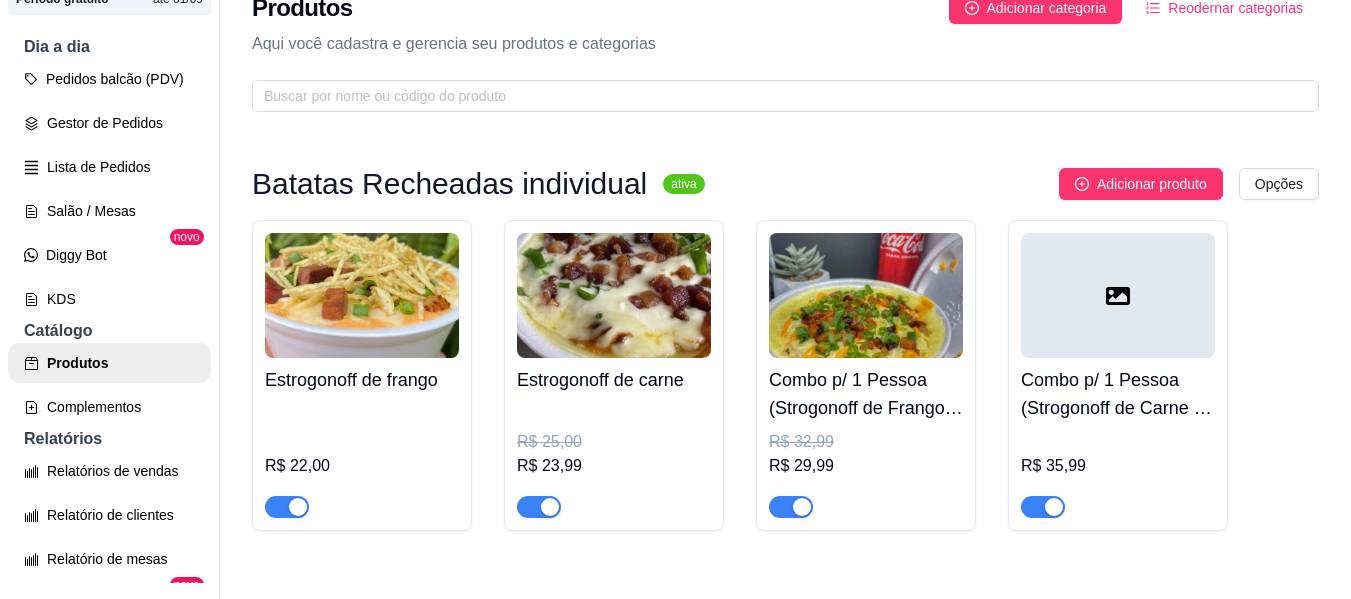 scroll, scrollTop: 0, scrollLeft: 0, axis: both 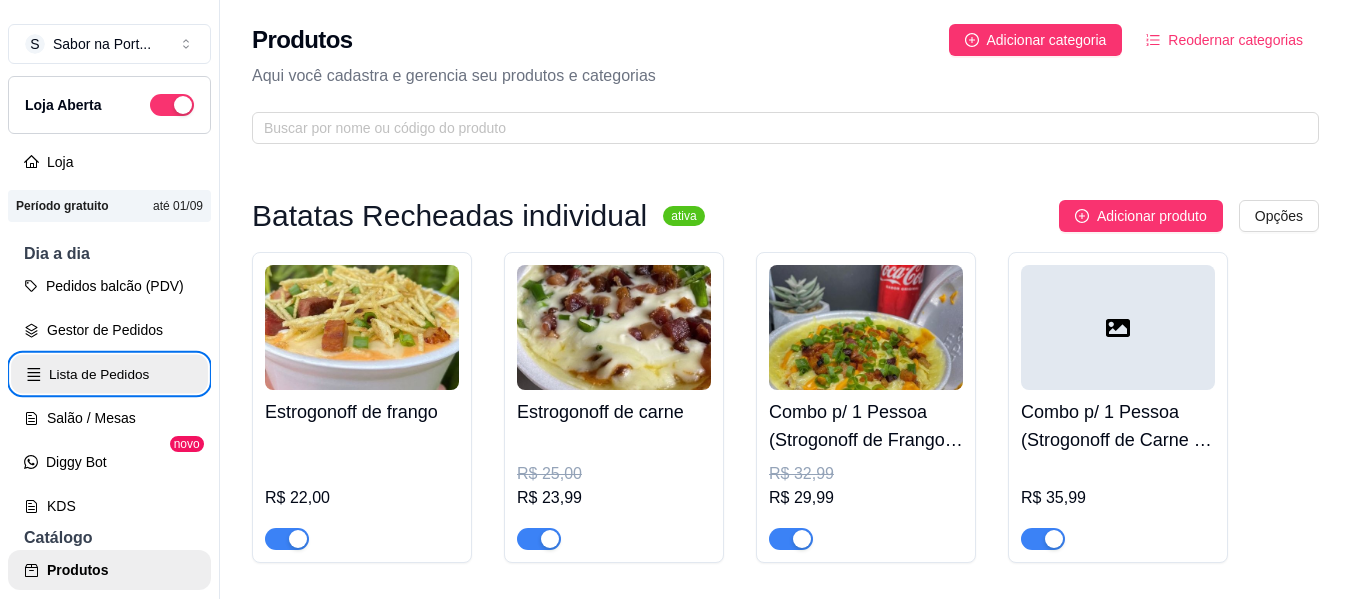 click on "Lista de Pedidos" at bounding box center (109, 374) 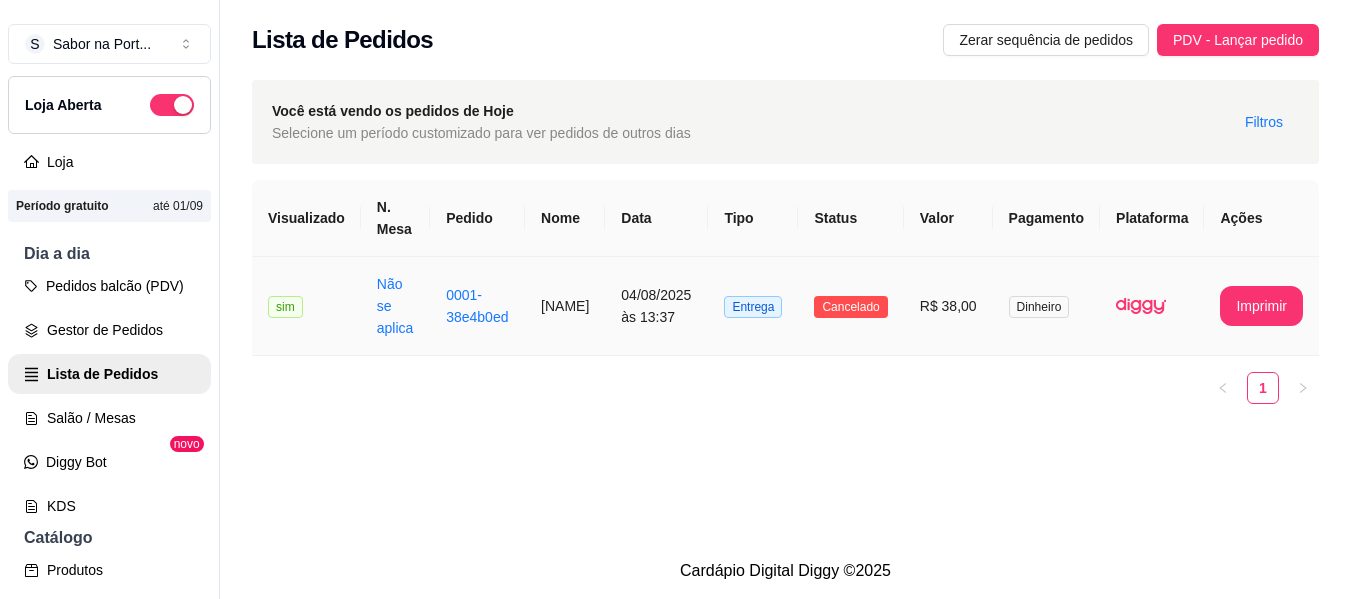 click on "Cancelado" at bounding box center [850, 307] 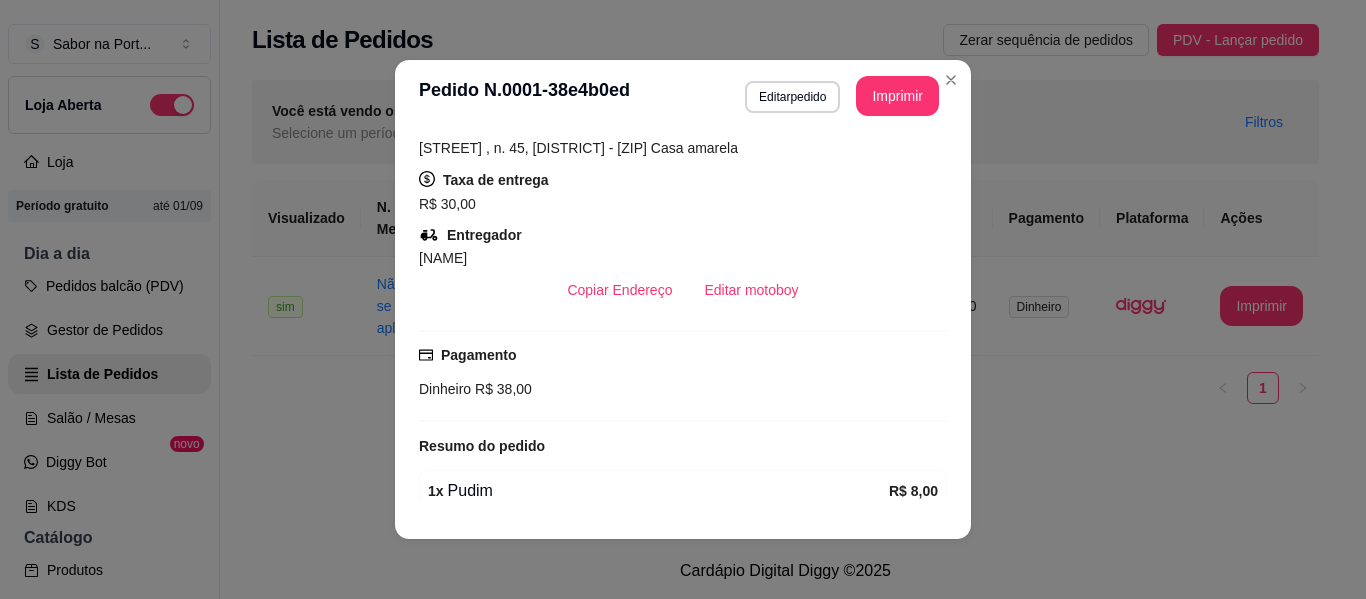 scroll, scrollTop: 400, scrollLeft: 0, axis: vertical 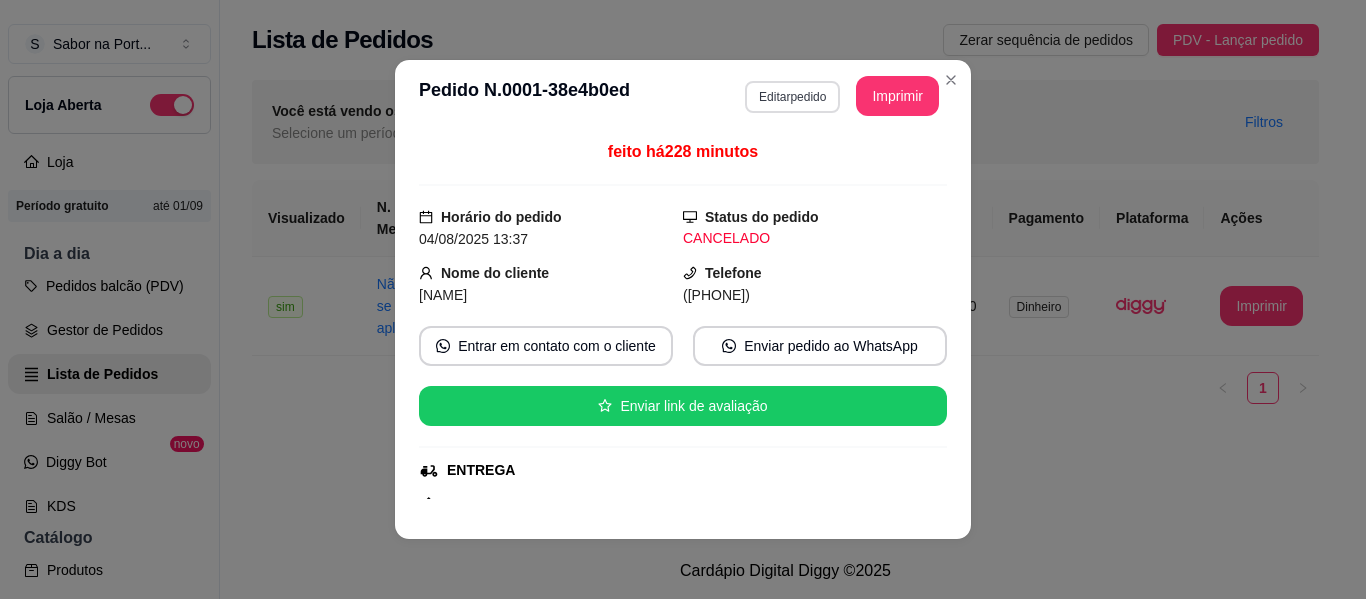 type 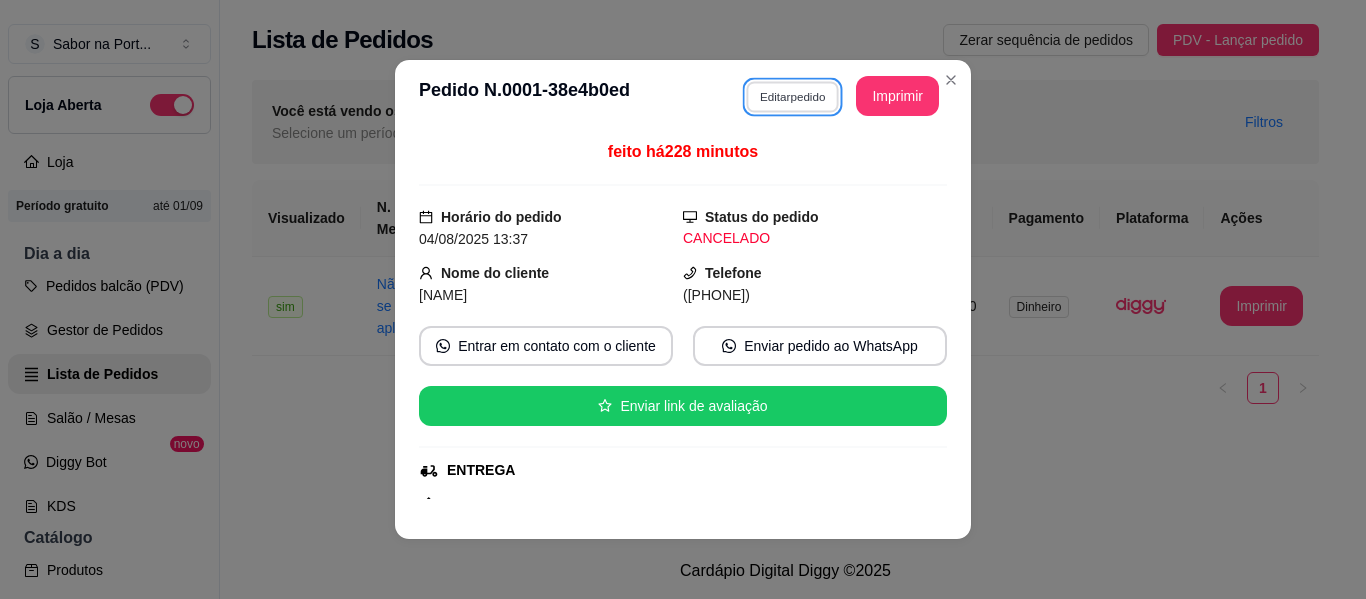 click on "Editar  pedido" at bounding box center [792, 96] 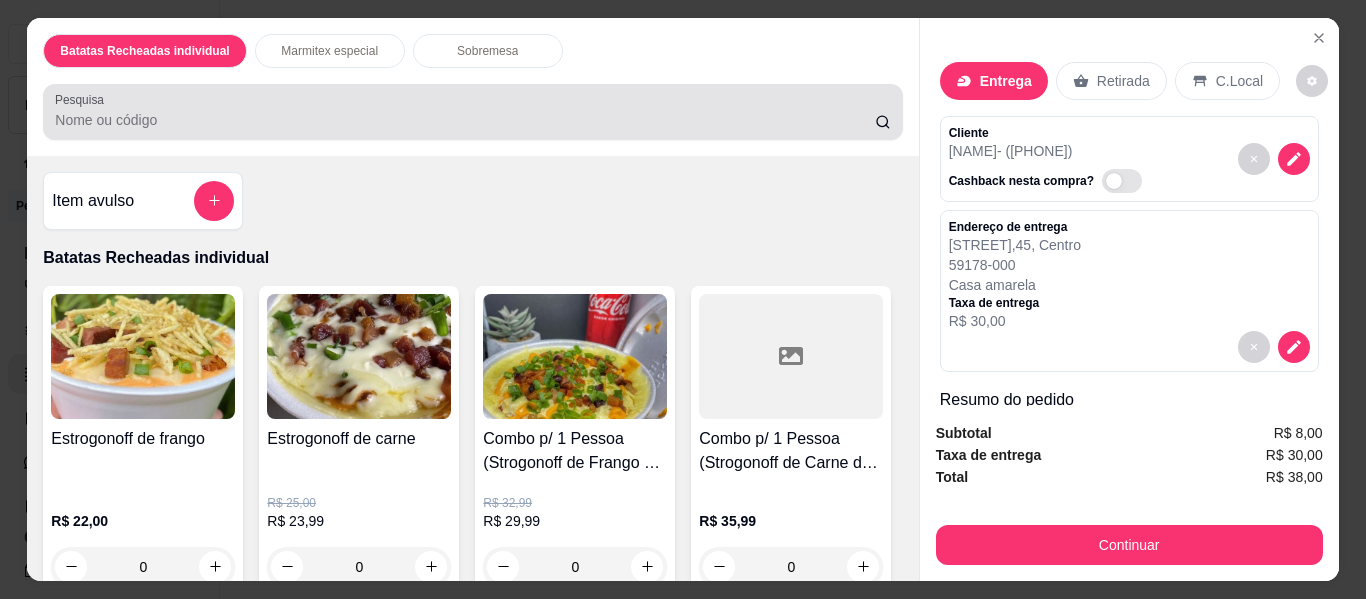 drag, startPoint x: 760, startPoint y: 103, endPoint x: 784, endPoint y: 115, distance: 26.832815 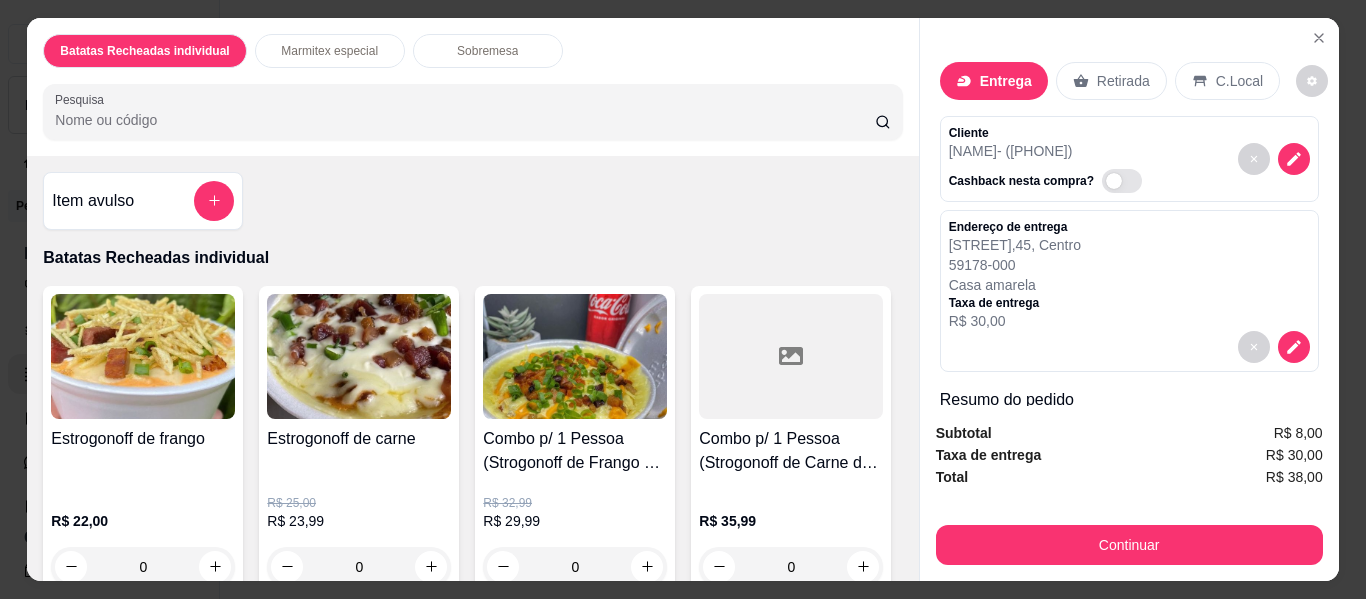drag, startPoint x: 784, startPoint y: 115, endPoint x: 1084, endPoint y: 21, distance: 314.38193 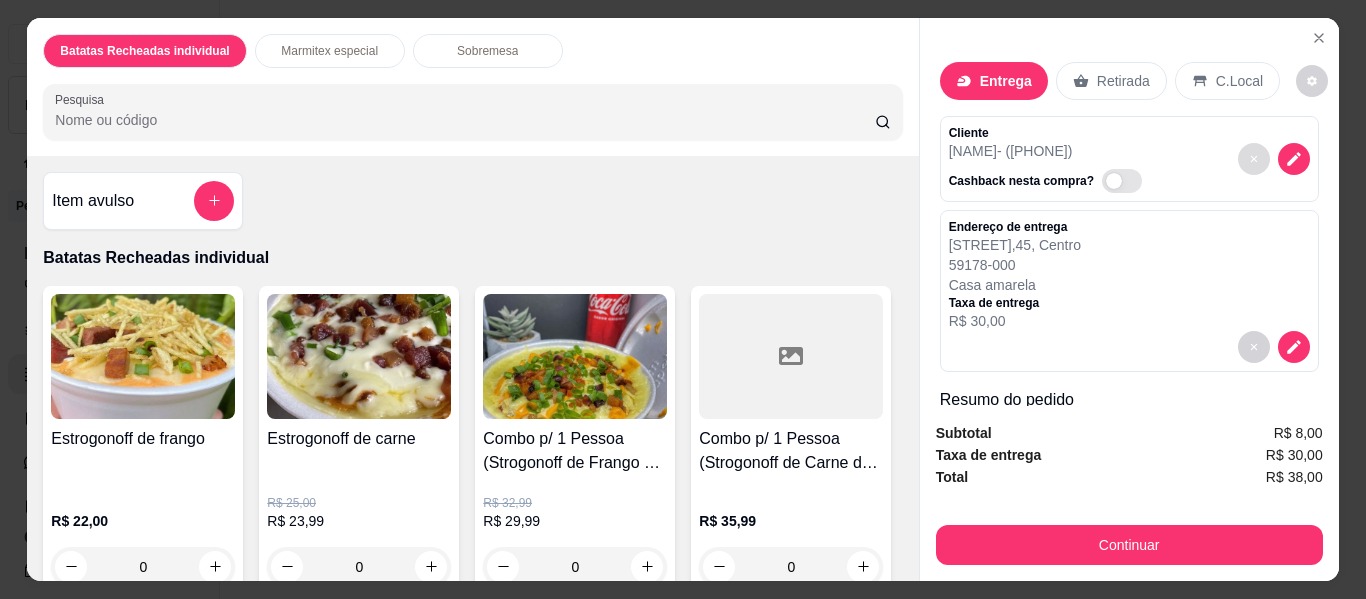 type 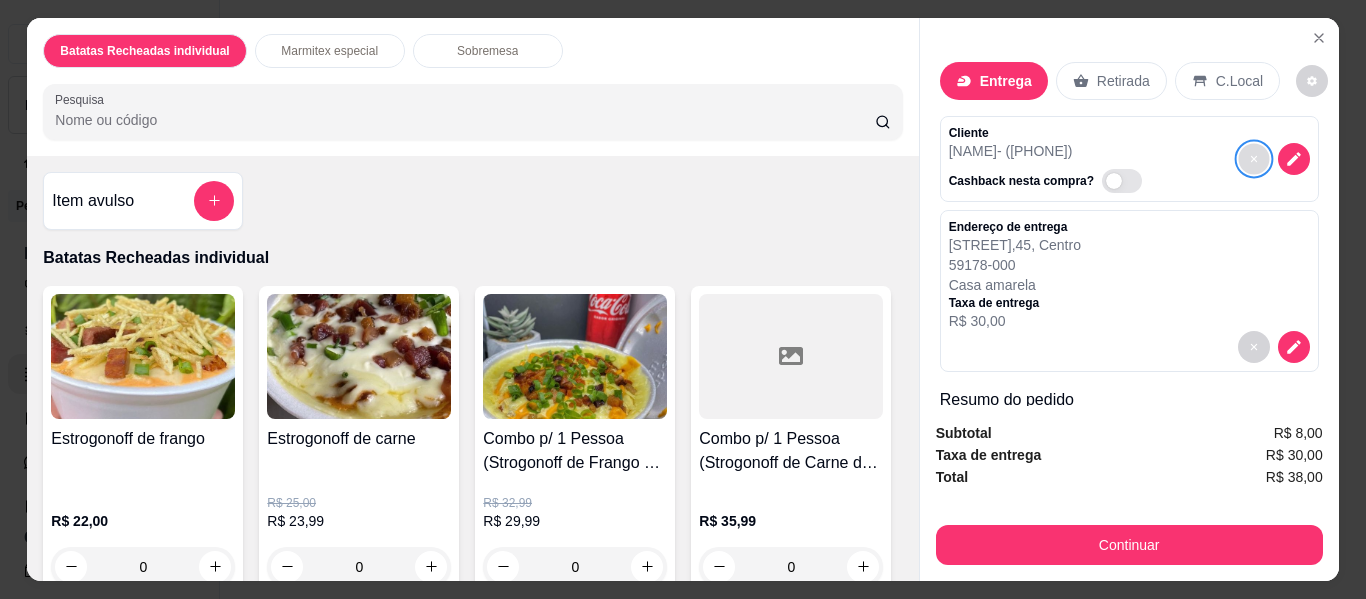 type 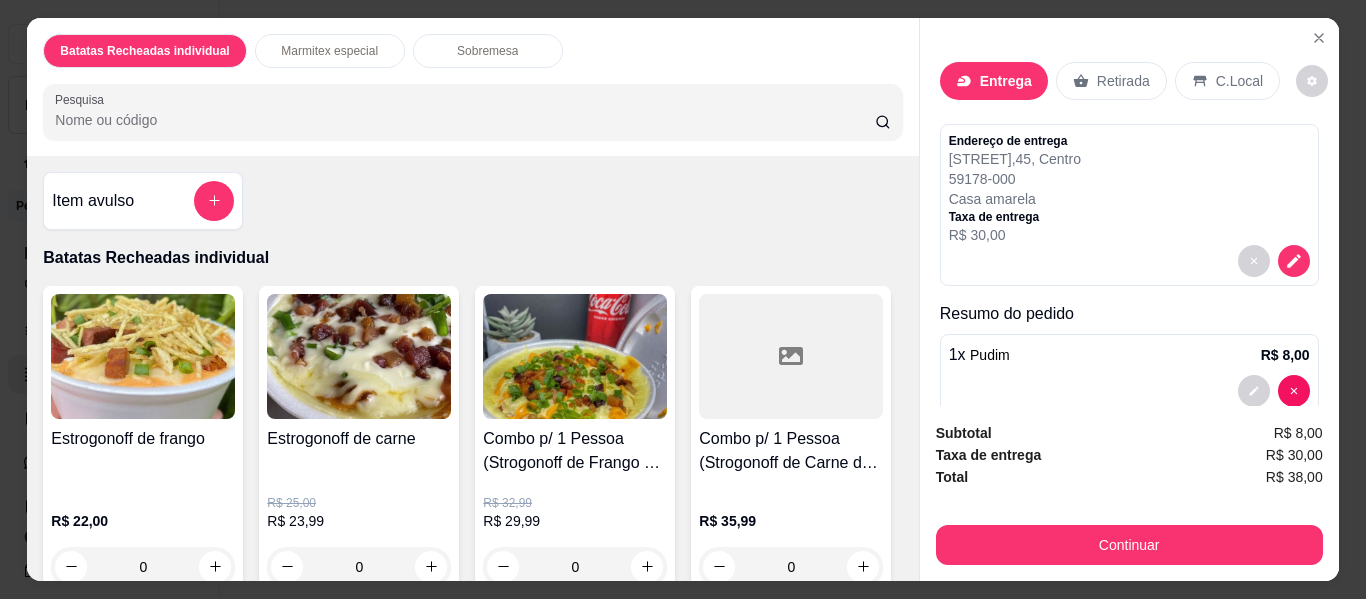 click on "Endereço de entrega [STREET]  ,  [NUMBER] ,   [DISTRICT] [ZIP] Casa amarela  Taxa de entrega R$ 30,00" at bounding box center [1129, 189] 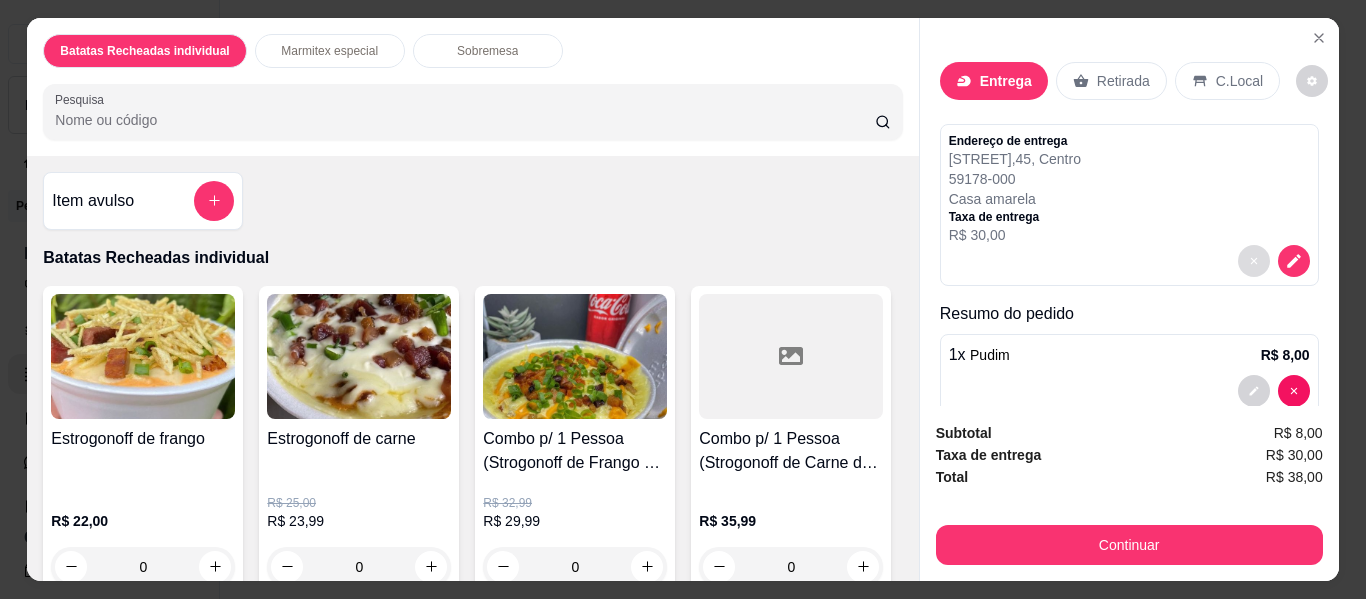type 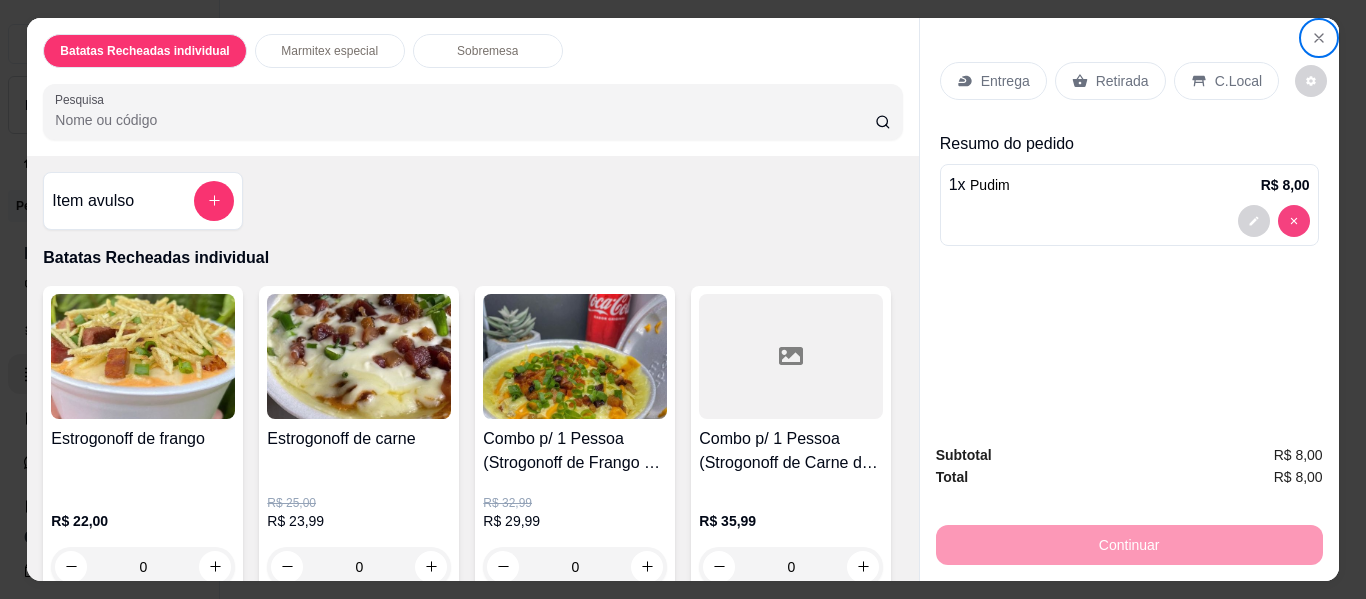 type 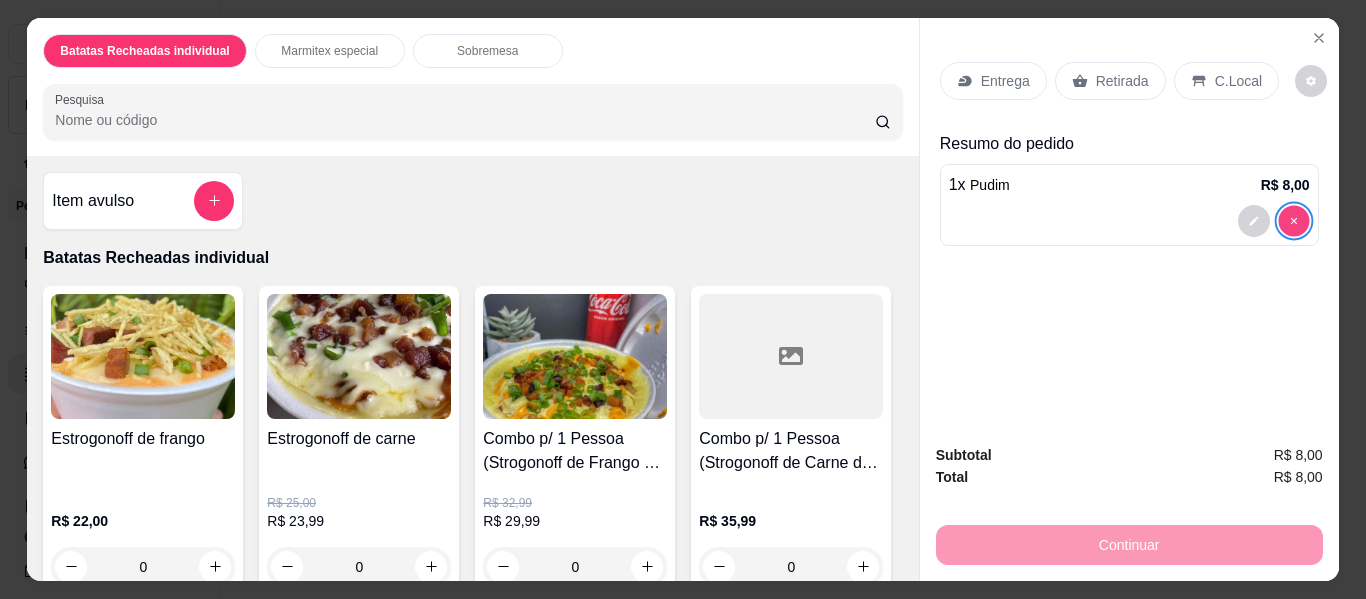 type on "0" 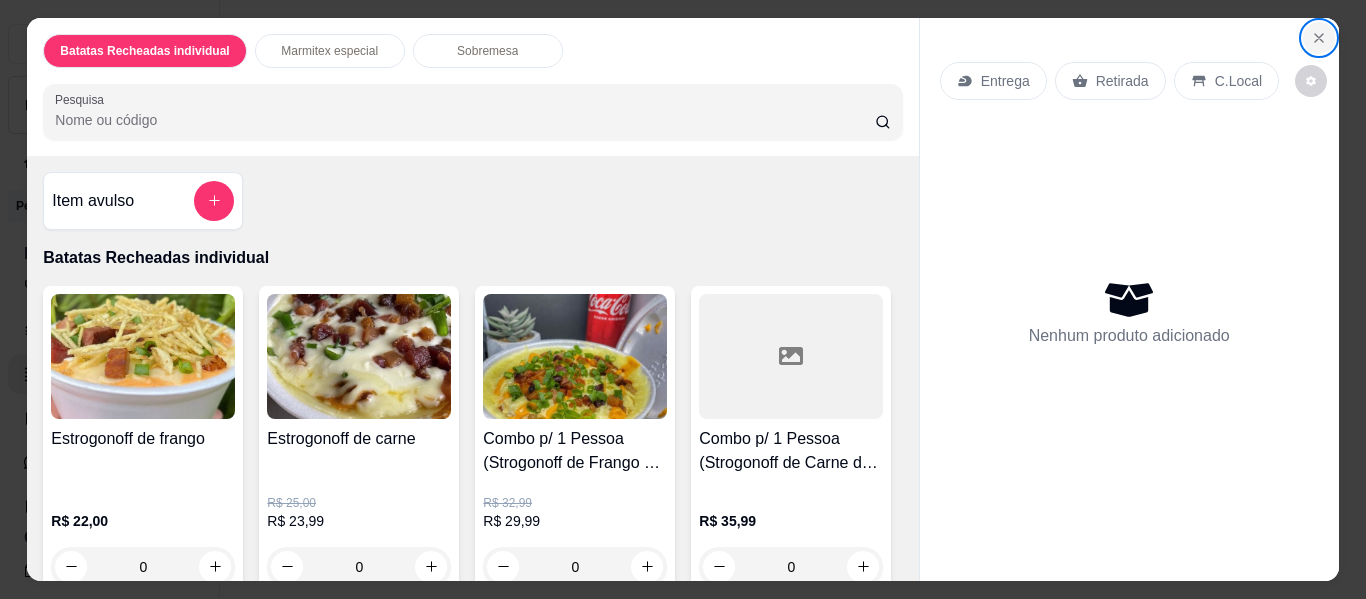 click at bounding box center (1319, 38) 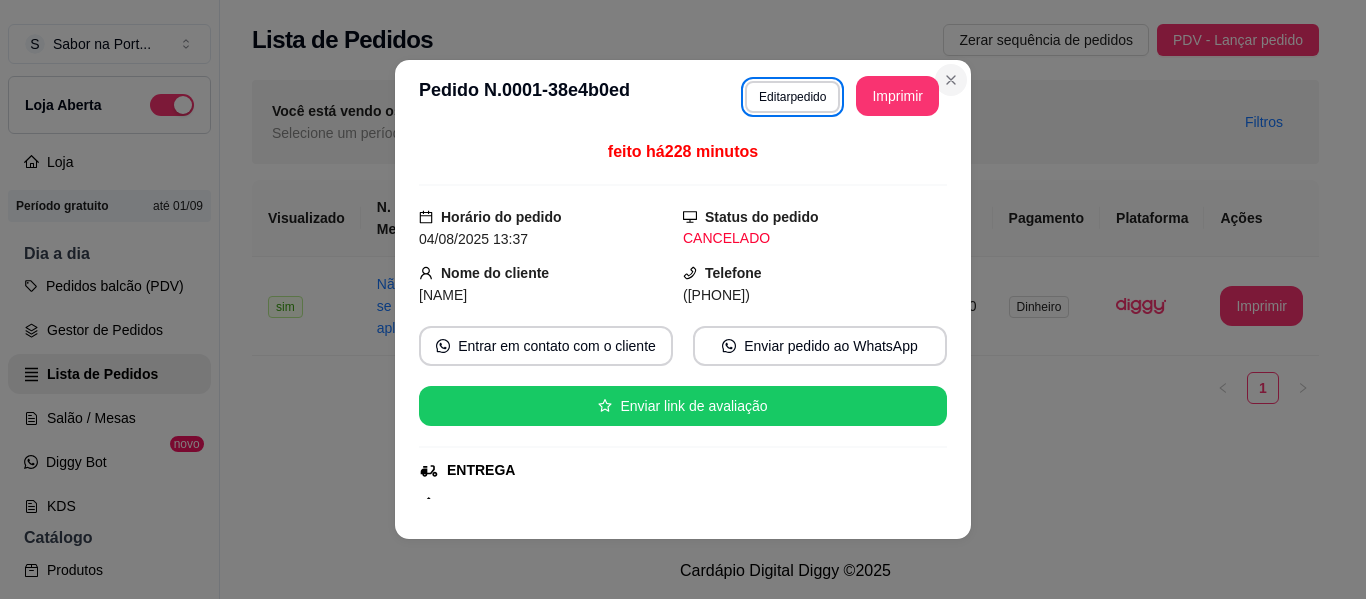 type 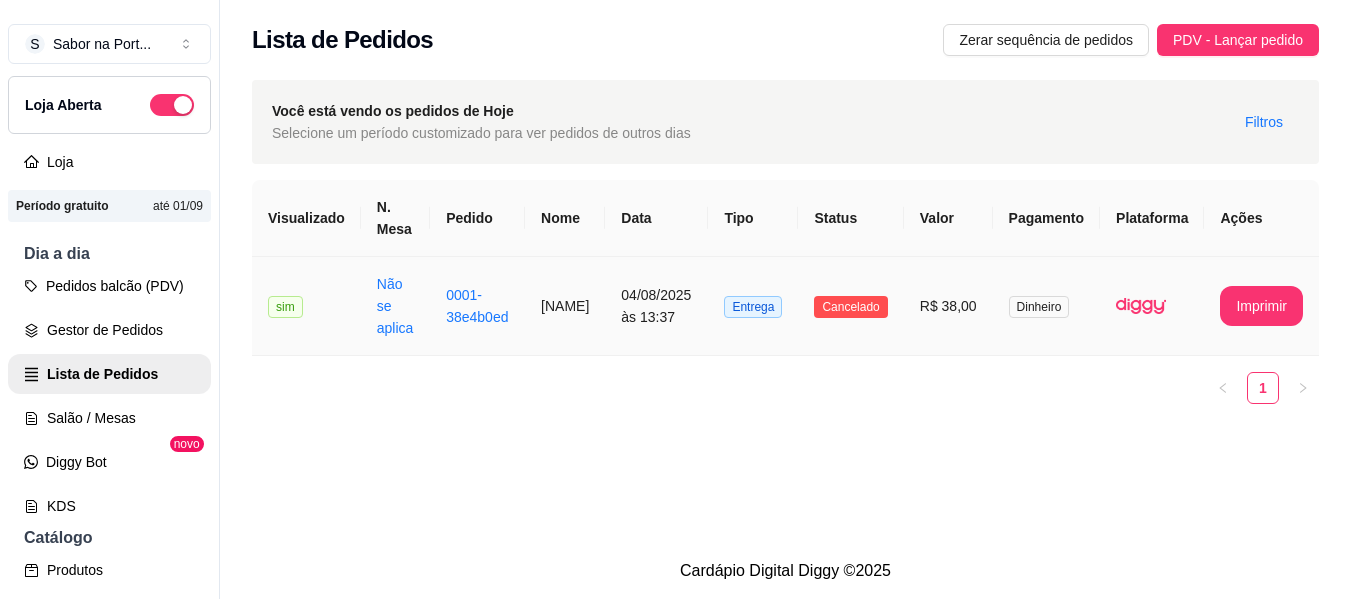 click on "Não se aplica" at bounding box center (395, 306) 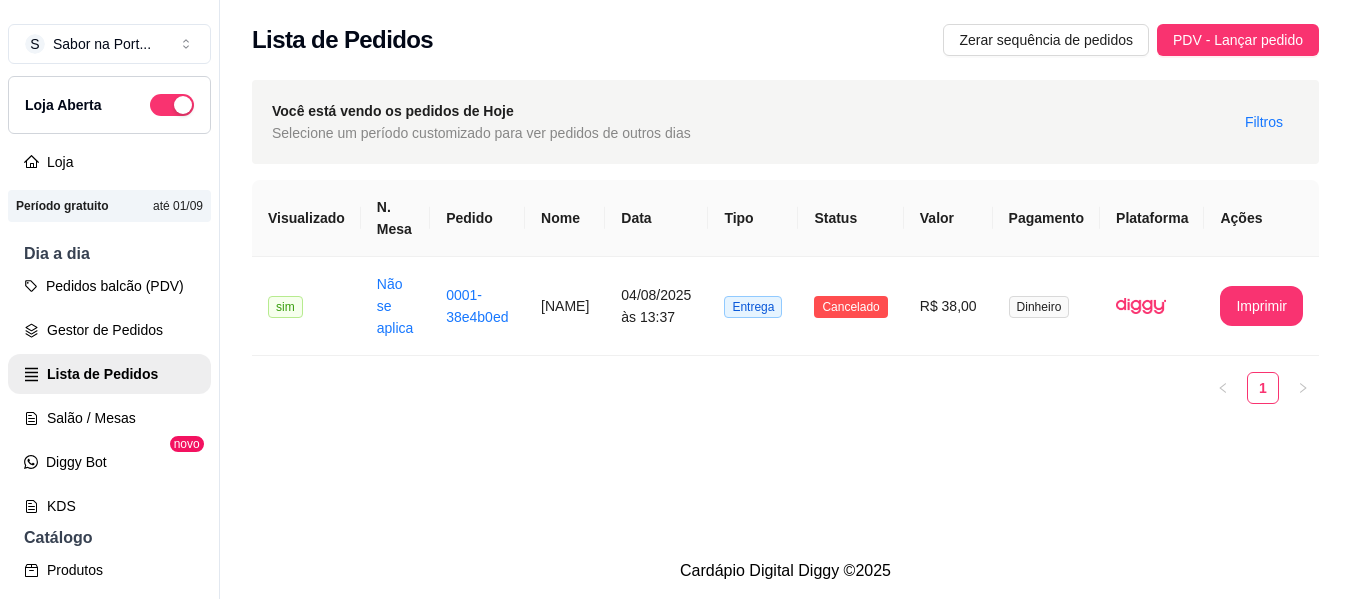 drag, startPoint x: 383, startPoint y: 258, endPoint x: 919, endPoint y: 446, distance: 568.0141 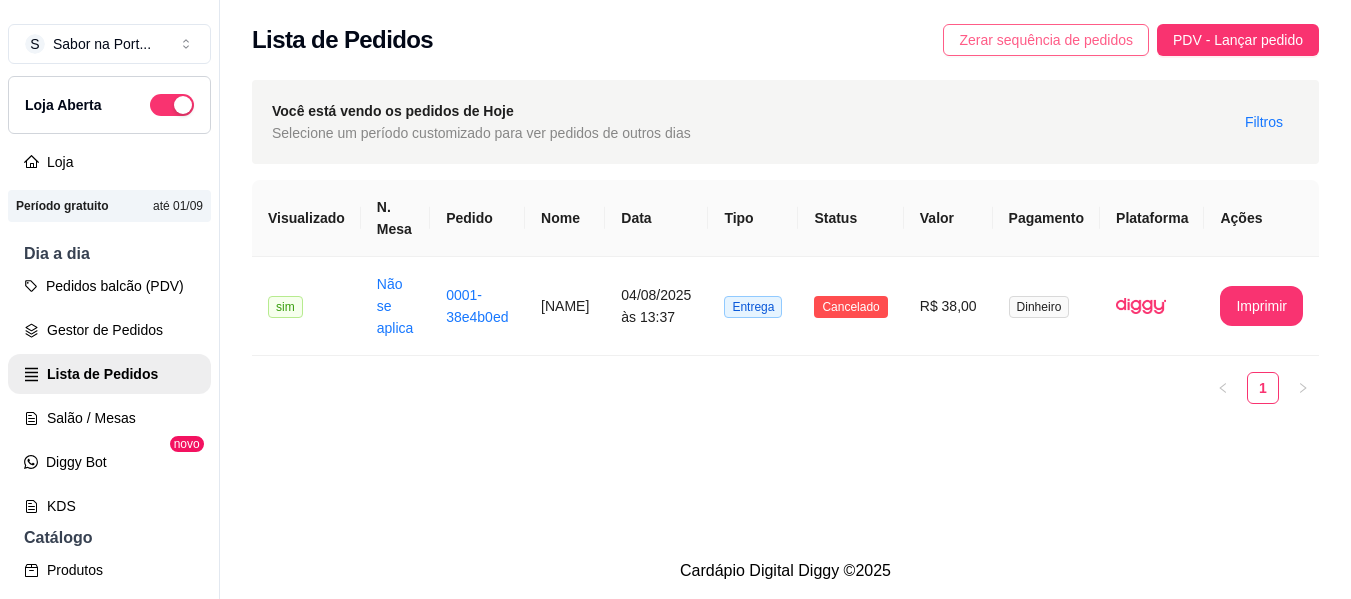 type 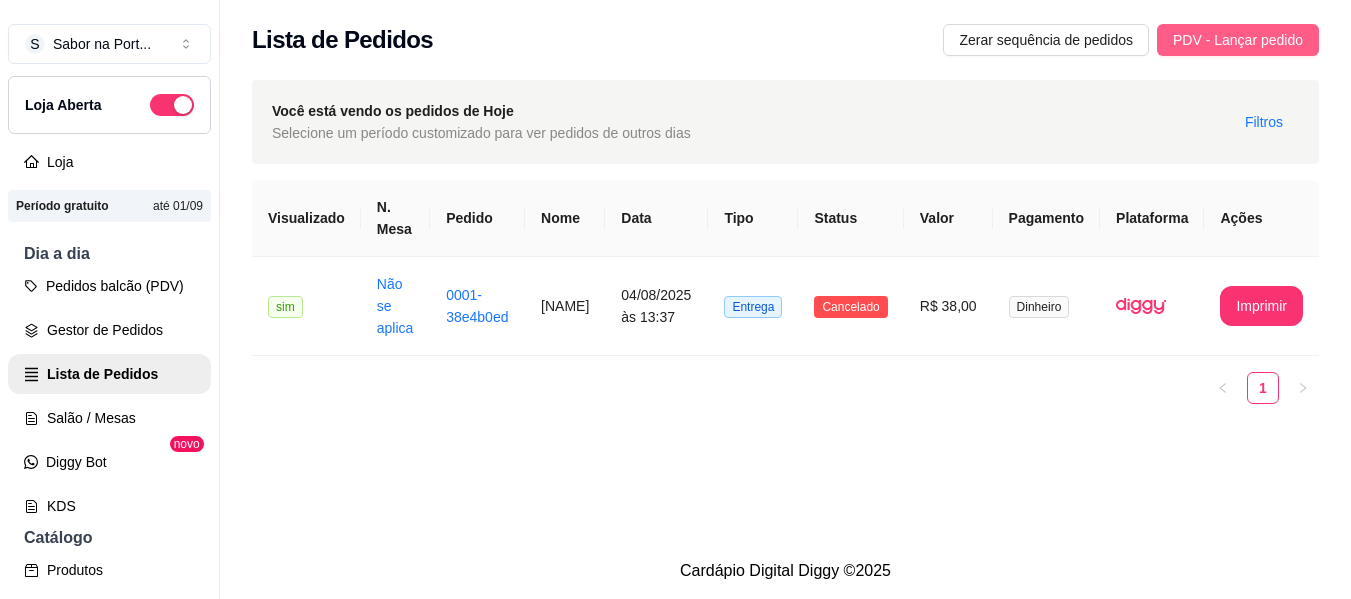 type 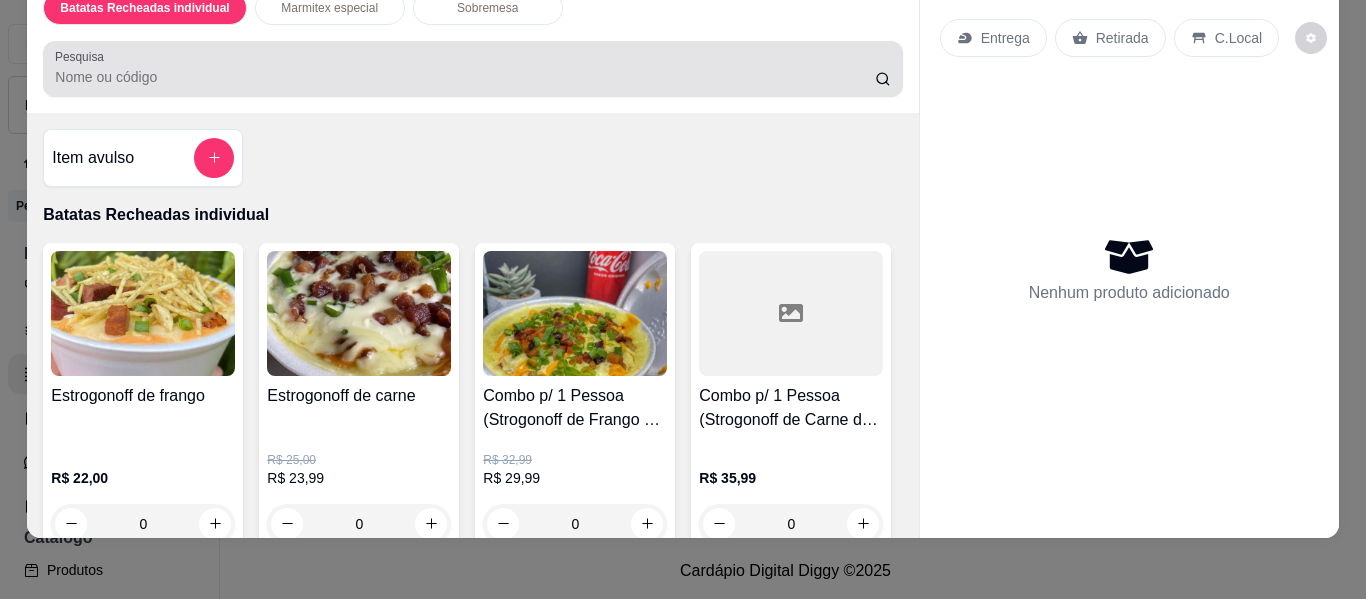 scroll, scrollTop: 54, scrollLeft: 0, axis: vertical 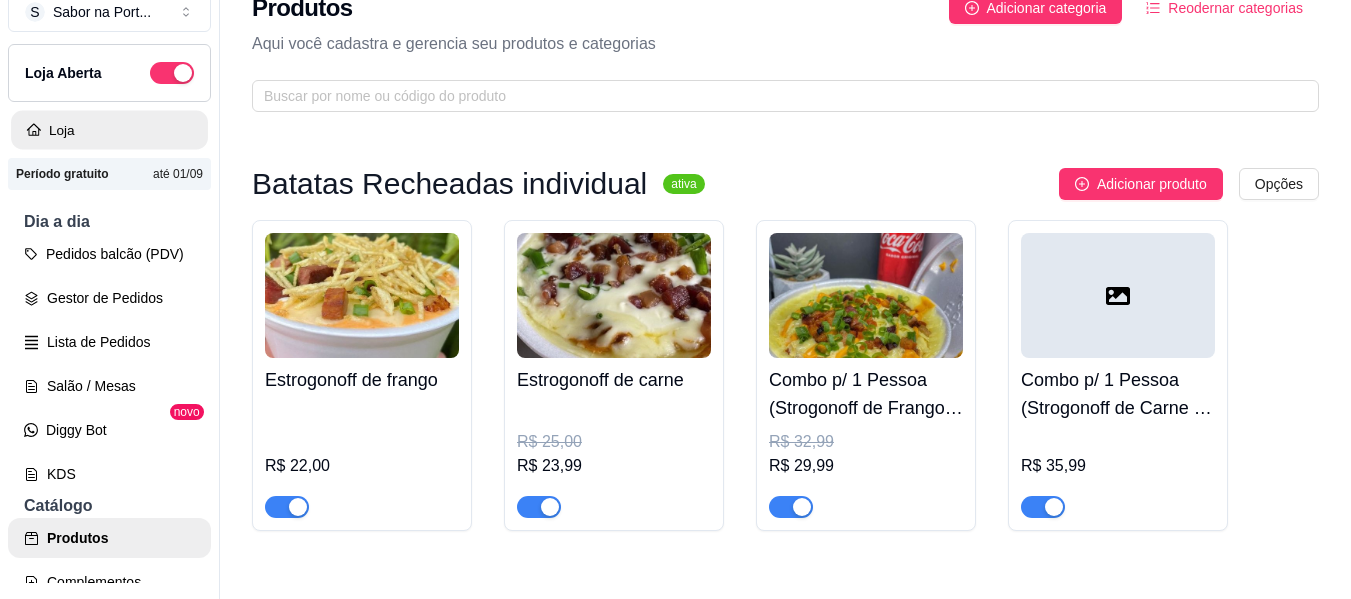 click on "Loja" at bounding box center [109, 130] 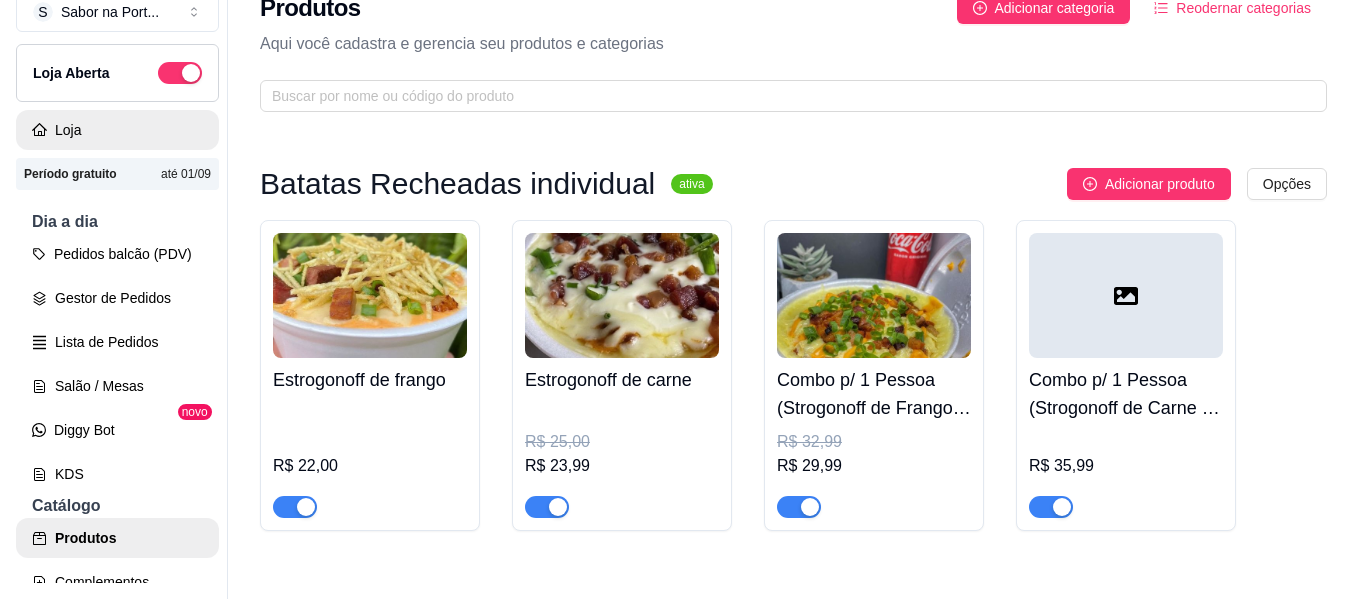 scroll, scrollTop: 0, scrollLeft: 0, axis: both 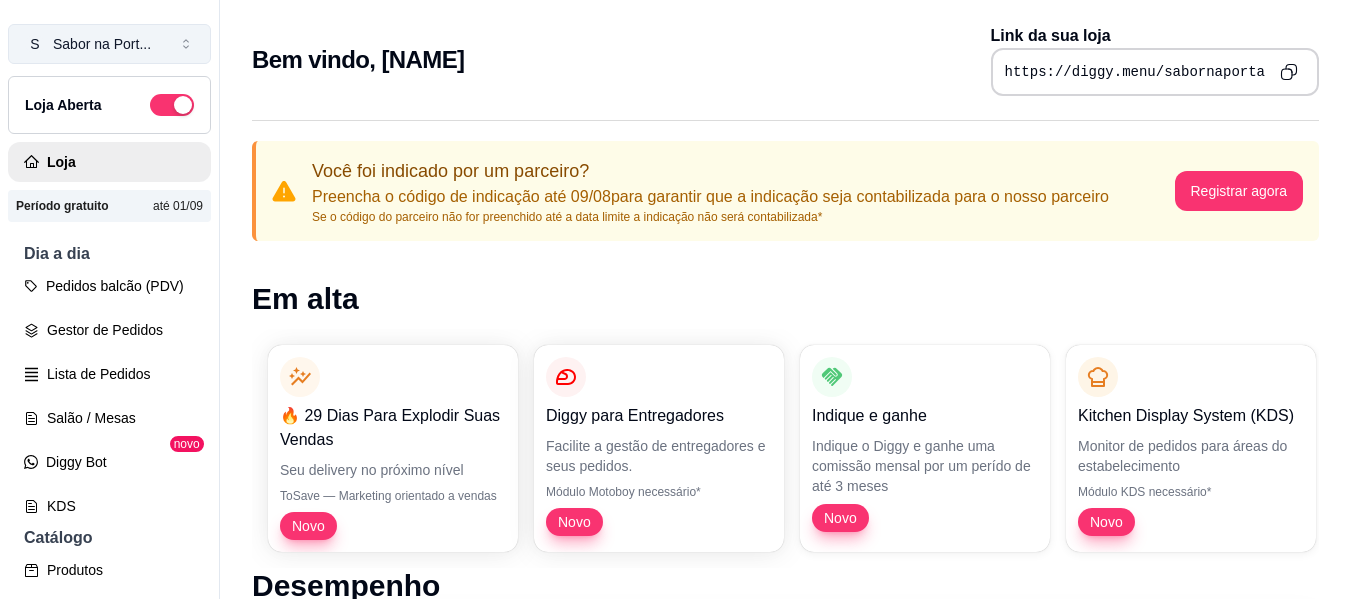 click on "Sabor na Port ..." at bounding box center [102, 44] 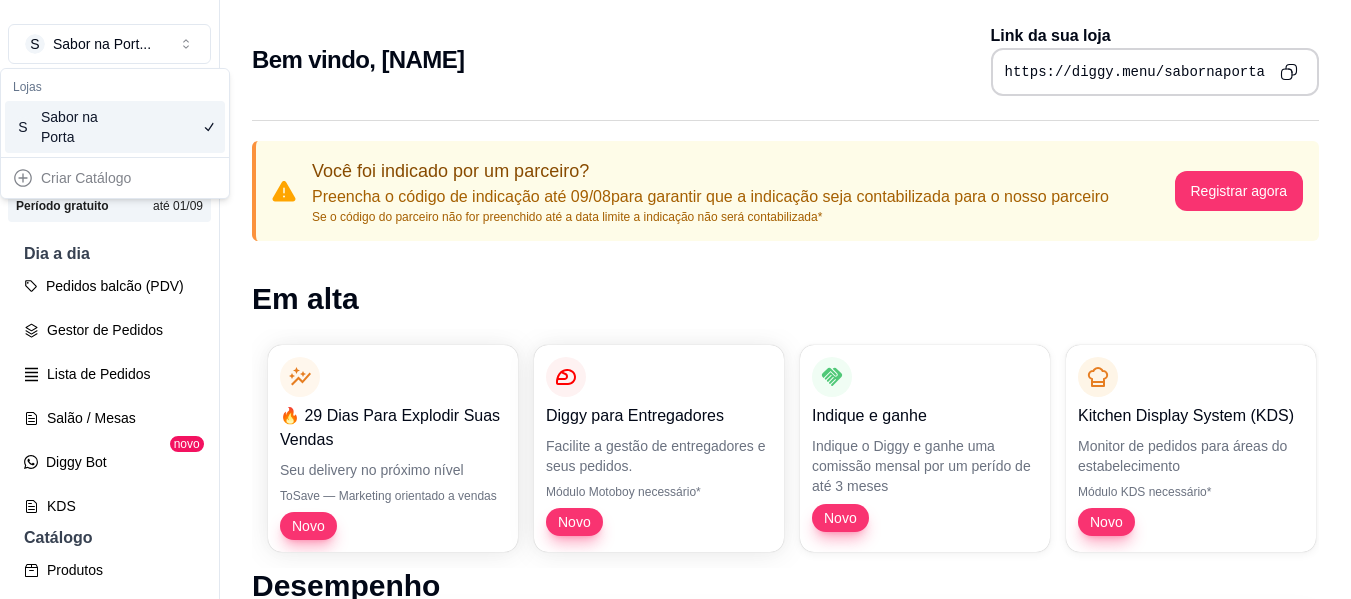 click on "Bem vindo, [NAME] Link da sua loja https://diggy.menu/sabornaporta" at bounding box center [785, 60] 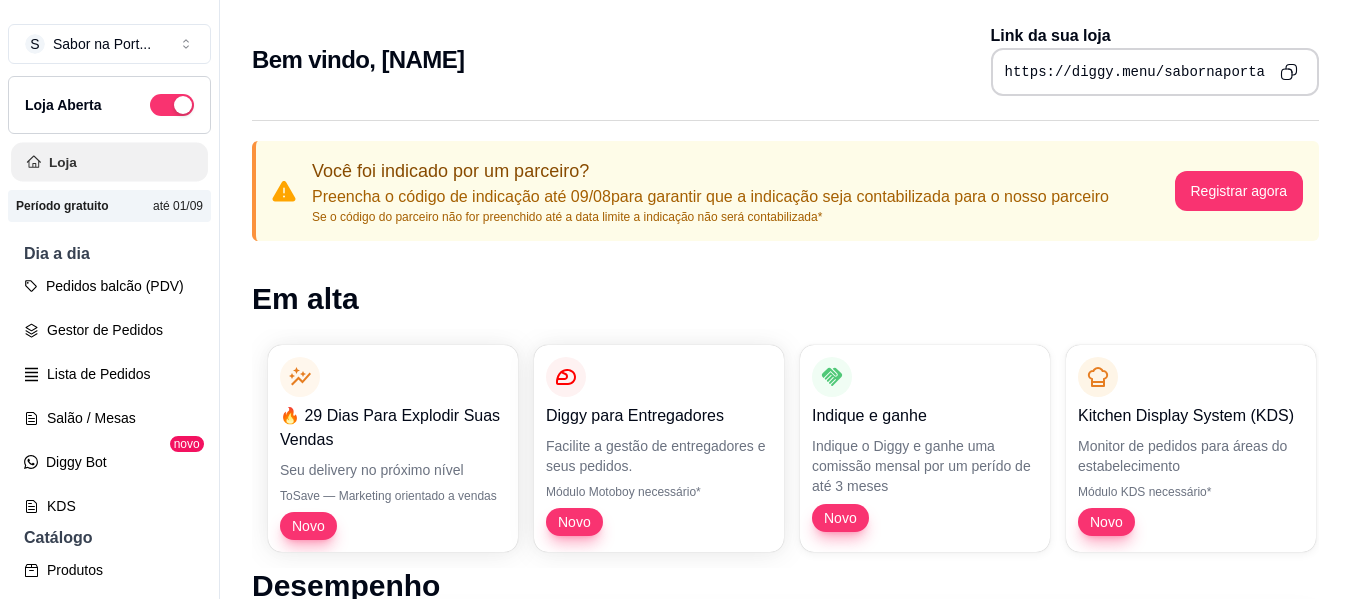 click on "Loja" at bounding box center (109, 162) 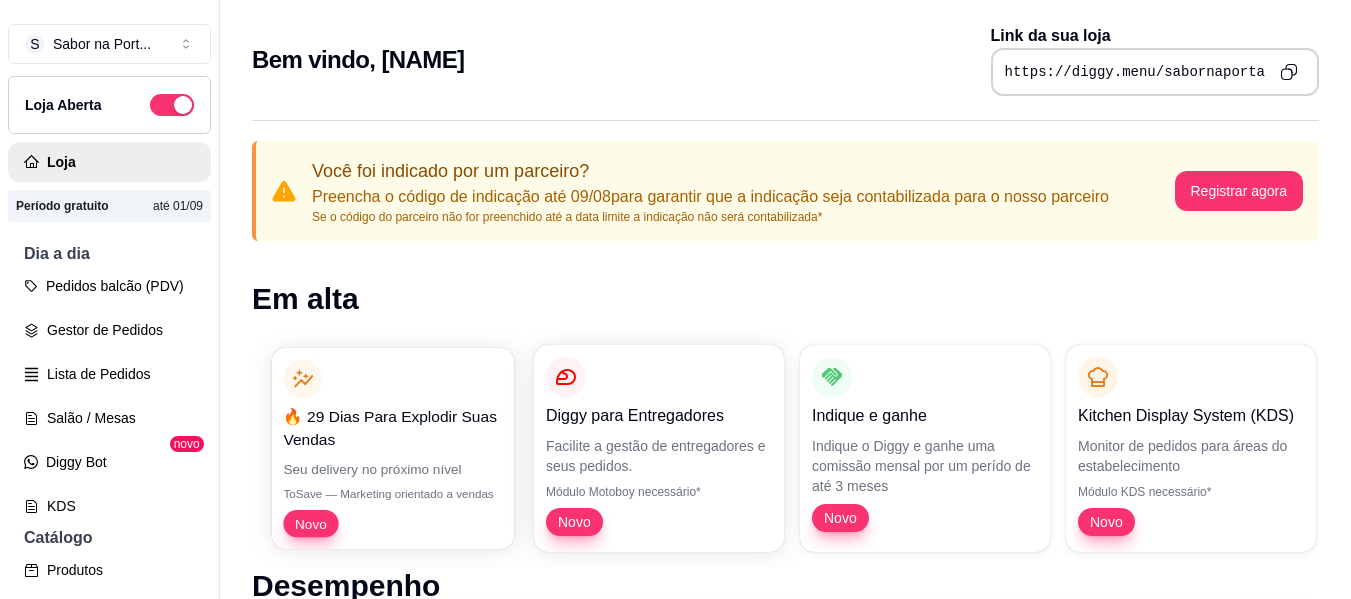 click on "Novo" at bounding box center (310, 523) 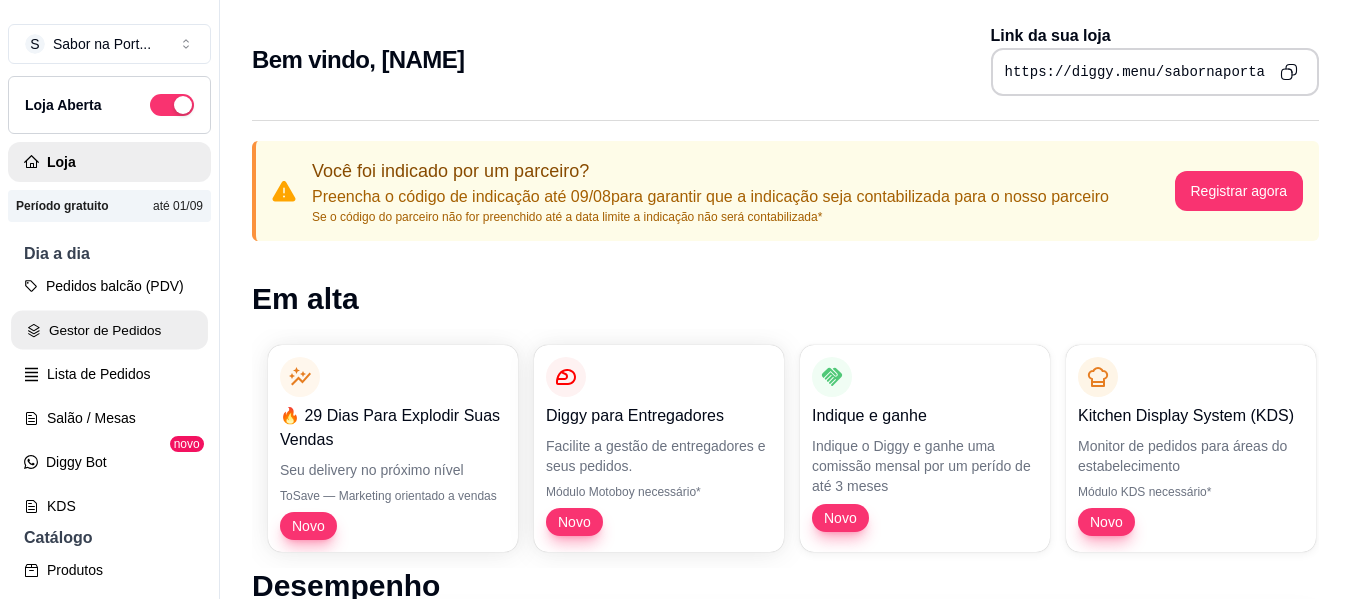click on "Gestor de Pedidos" at bounding box center (109, 330) 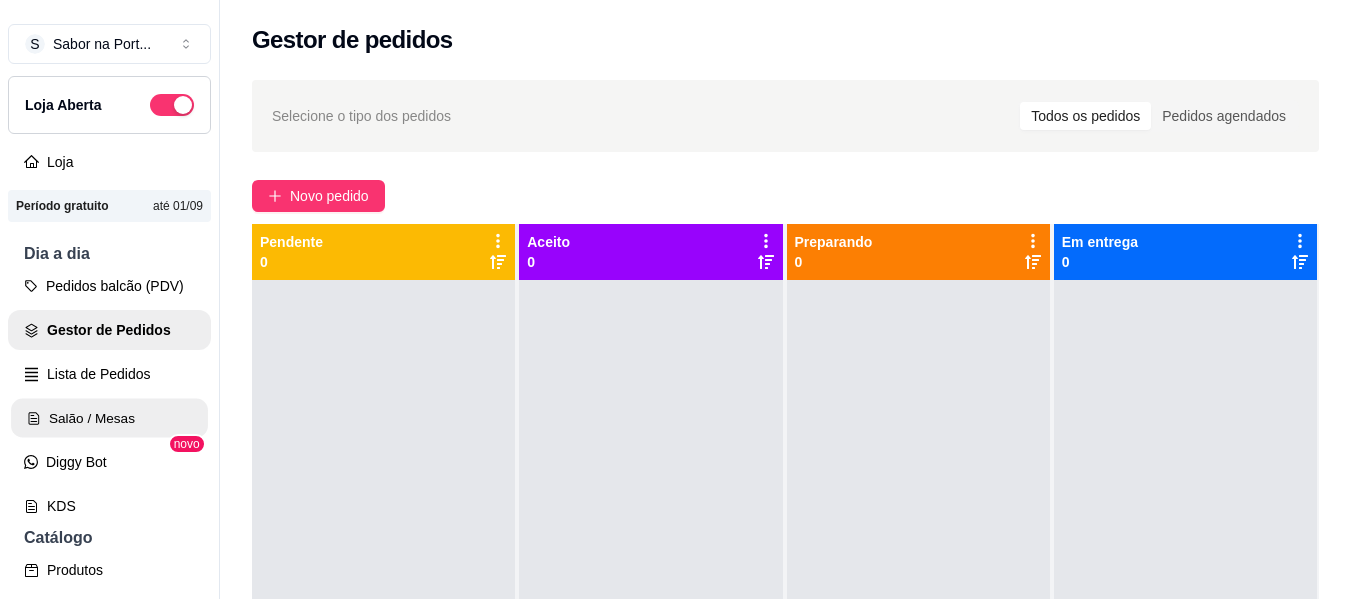 click on "Salão / Mesas" at bounding box center (109, 418) 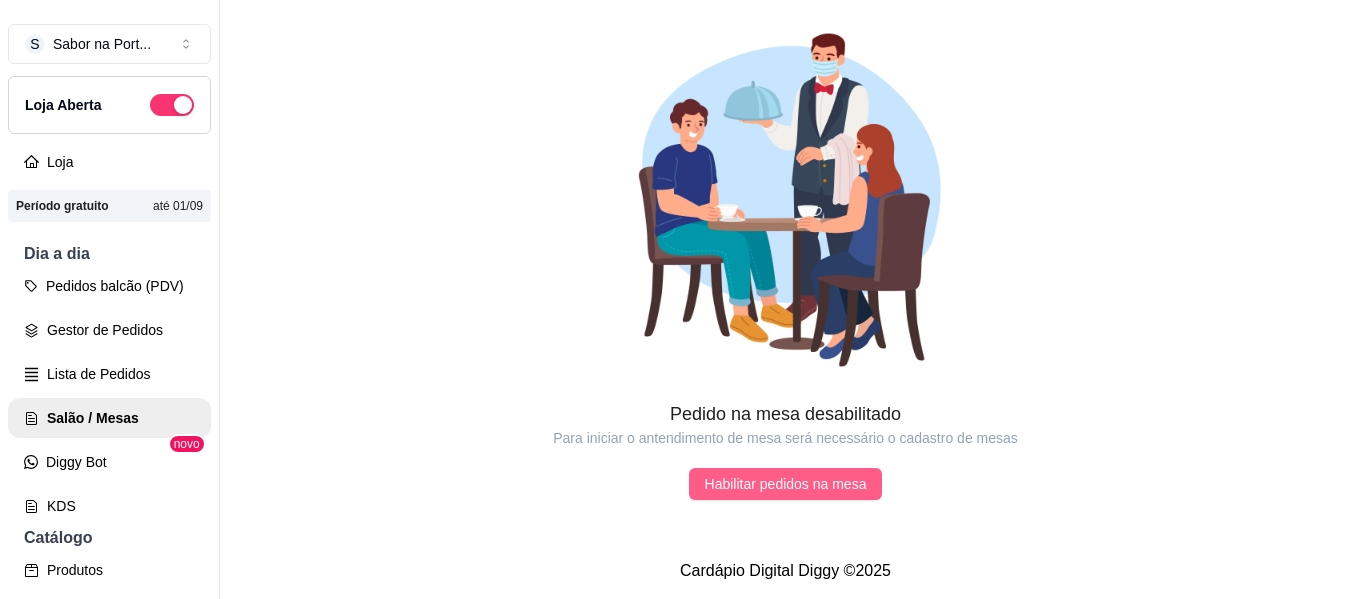 click on "Habilitar pedidos na mesa" at bounding box center [786, 484] 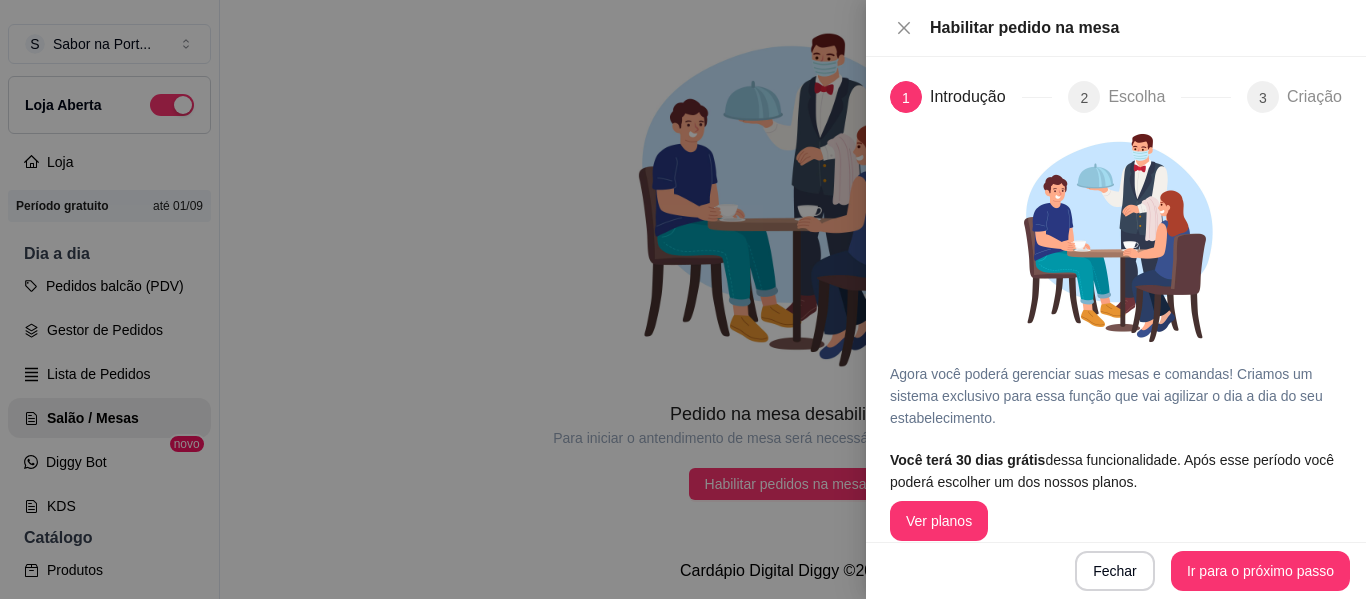click at bounding box center (683, 299) 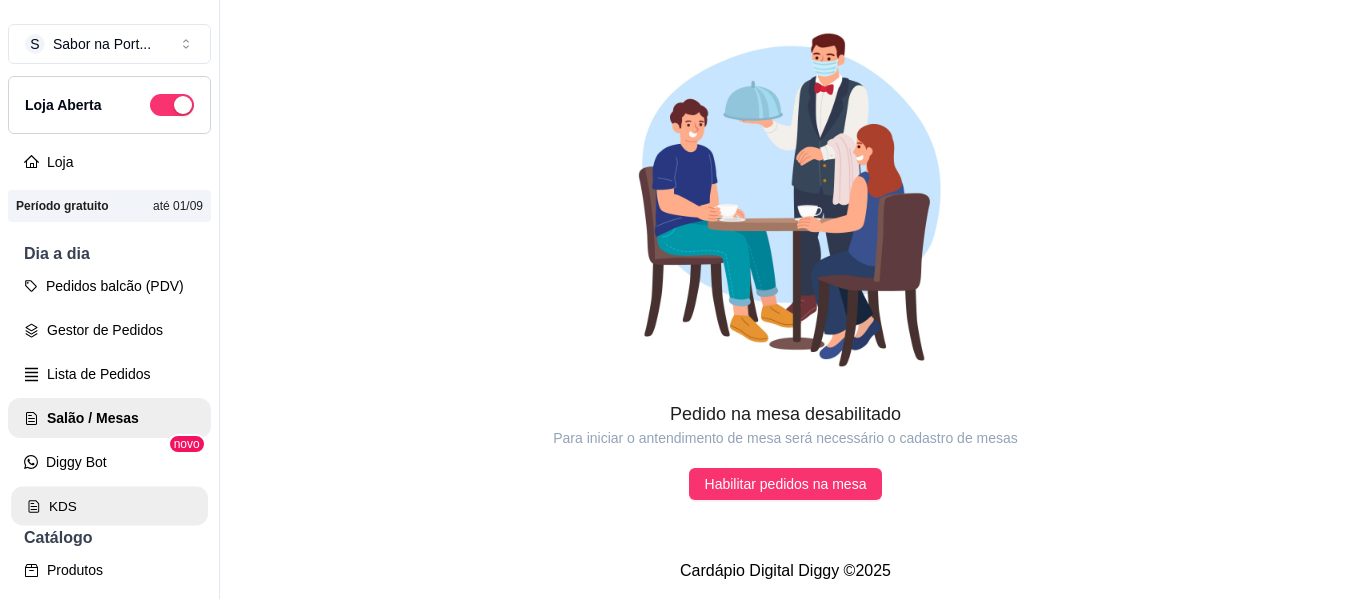 click on "KDS" at bounding box center (109, 506) 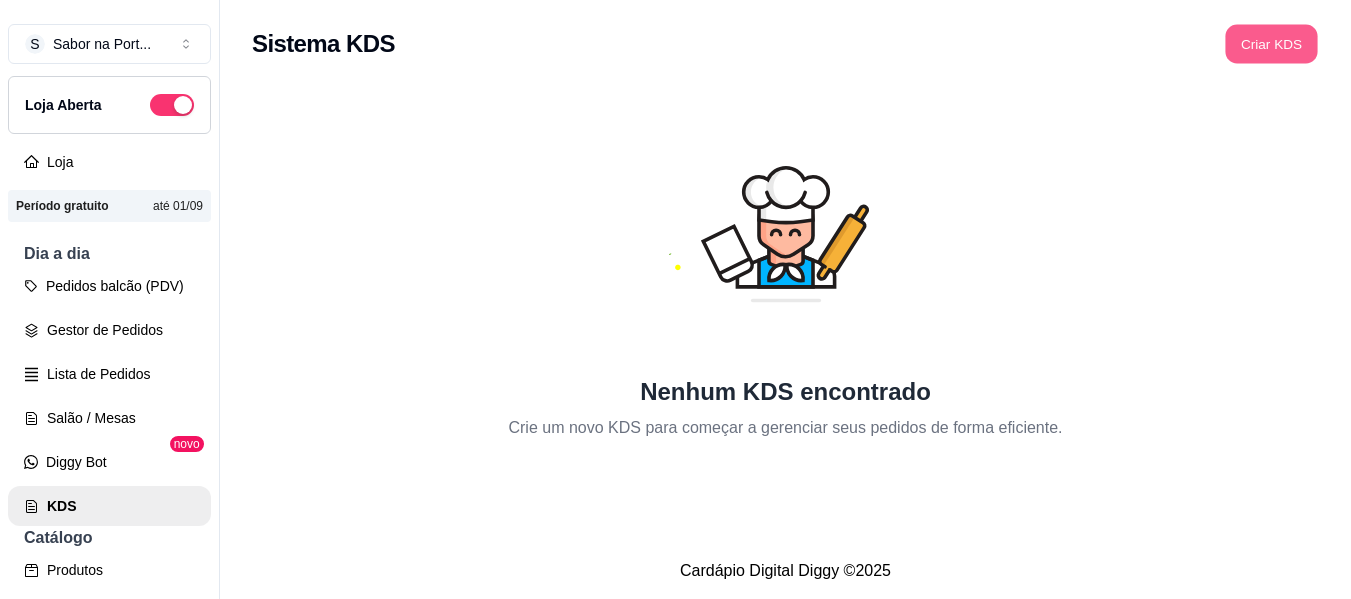 click on "Criar KDS" at bounding box center [1271, 44] 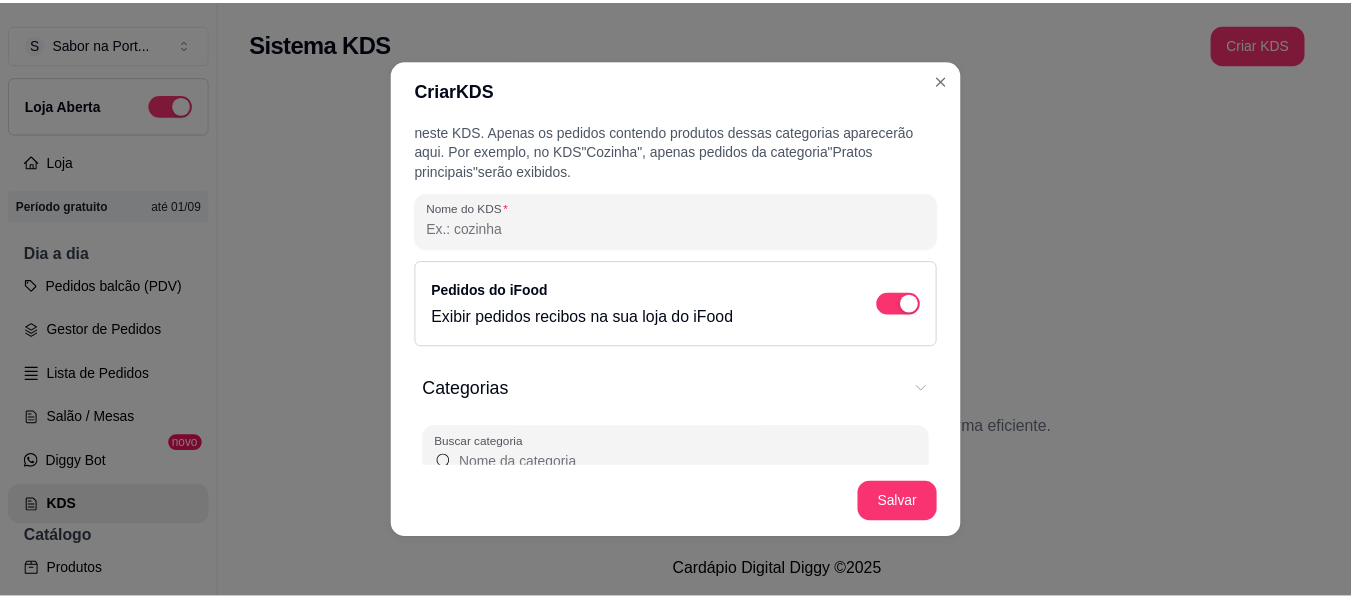 scroll, scrollTop: 40, scrollLeft: 0, axis: vertical 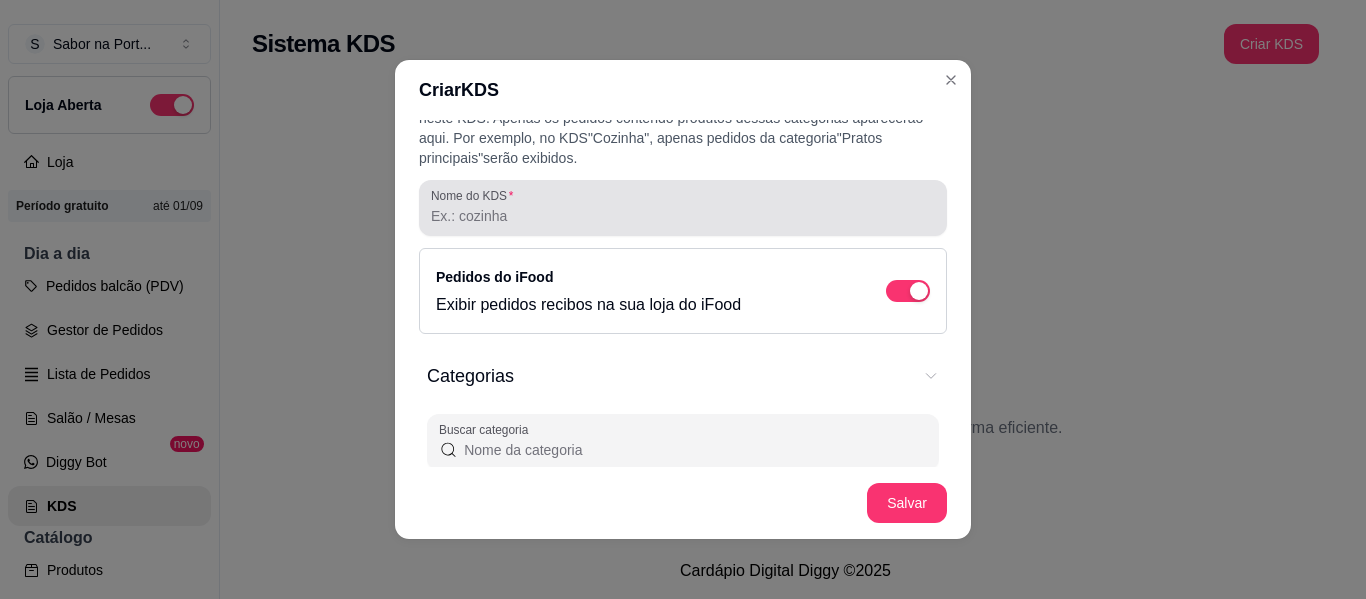 click at bounding box center (683, 208) 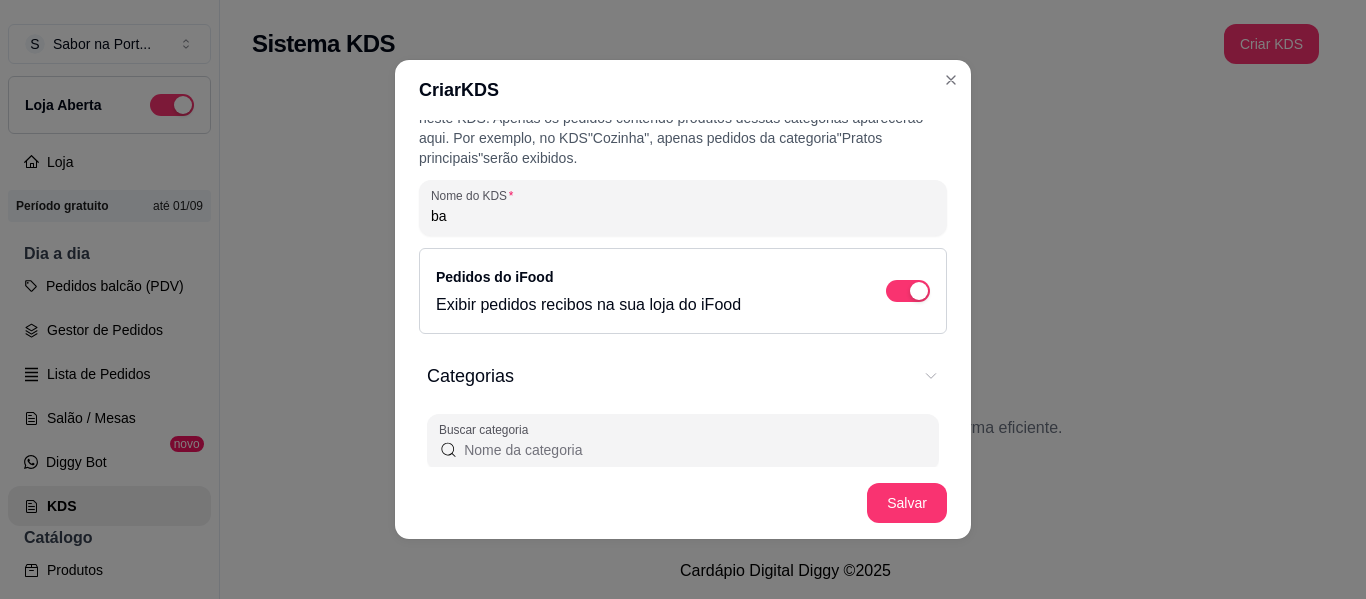 type on "b" 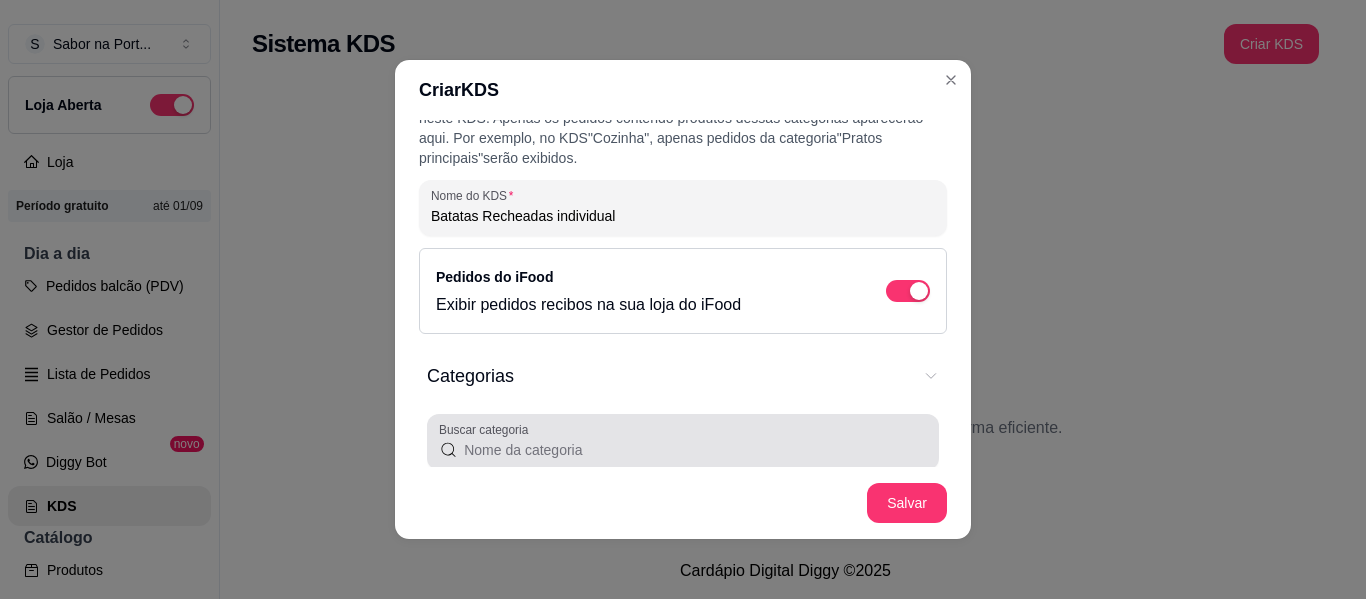 type on "Batatas Recheadas individual" 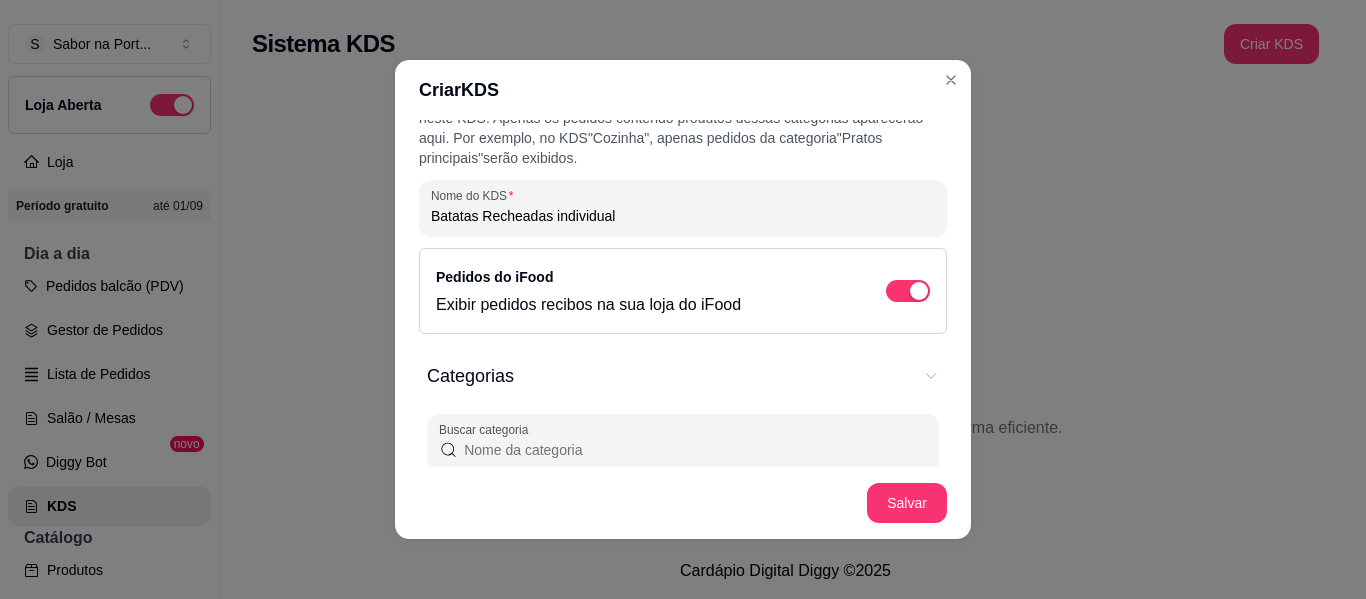 click on "Buscar categoria" at bounding box center [692, 450] 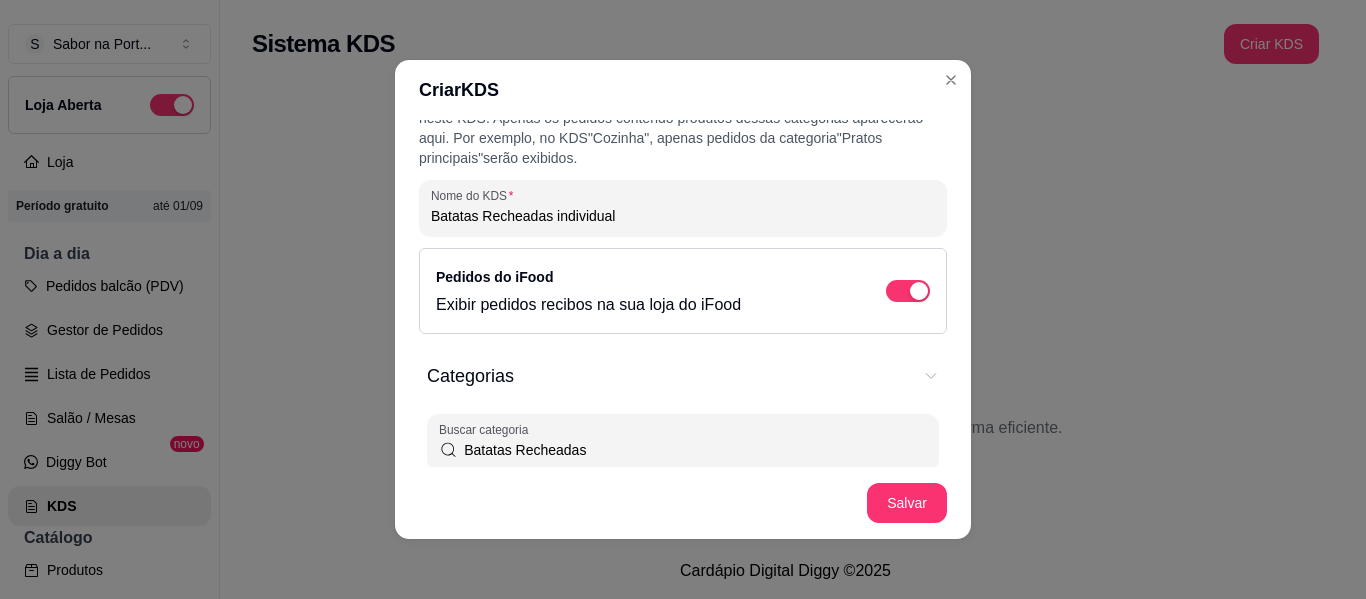 click on "Batatas Recheadas" at bounding box center [692, 450] 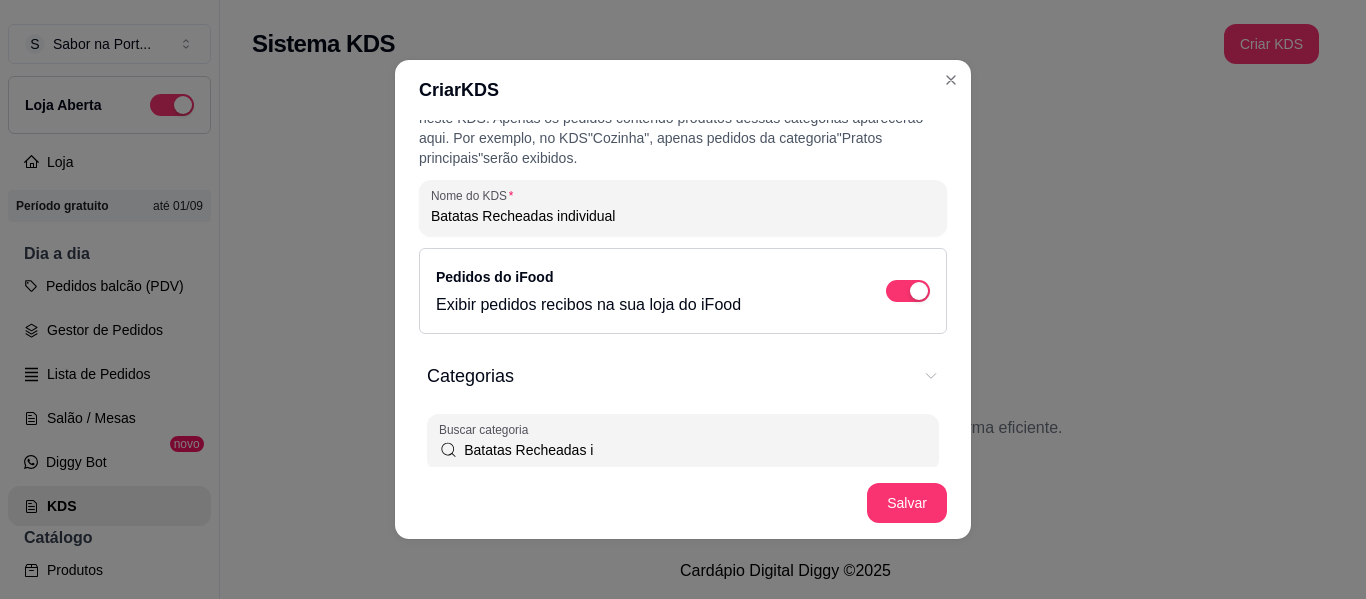 click on "Batatas Recheadas i" at bounding box center (692, 450) 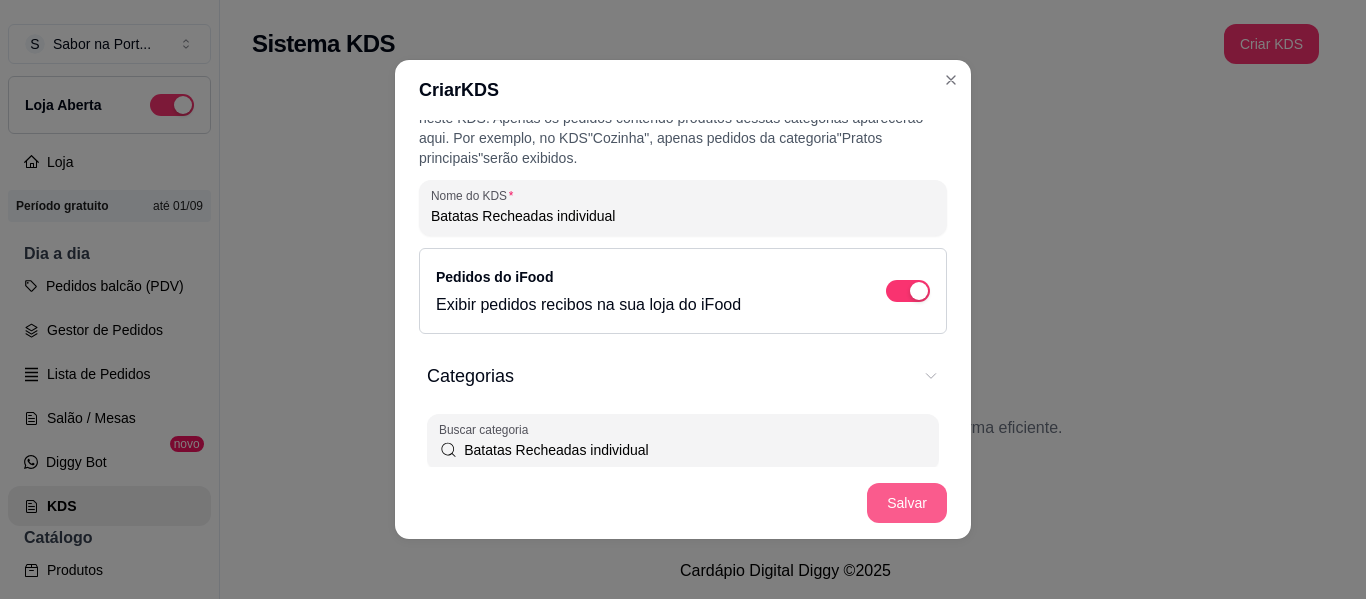 type on "Batatas Recheadas individual" 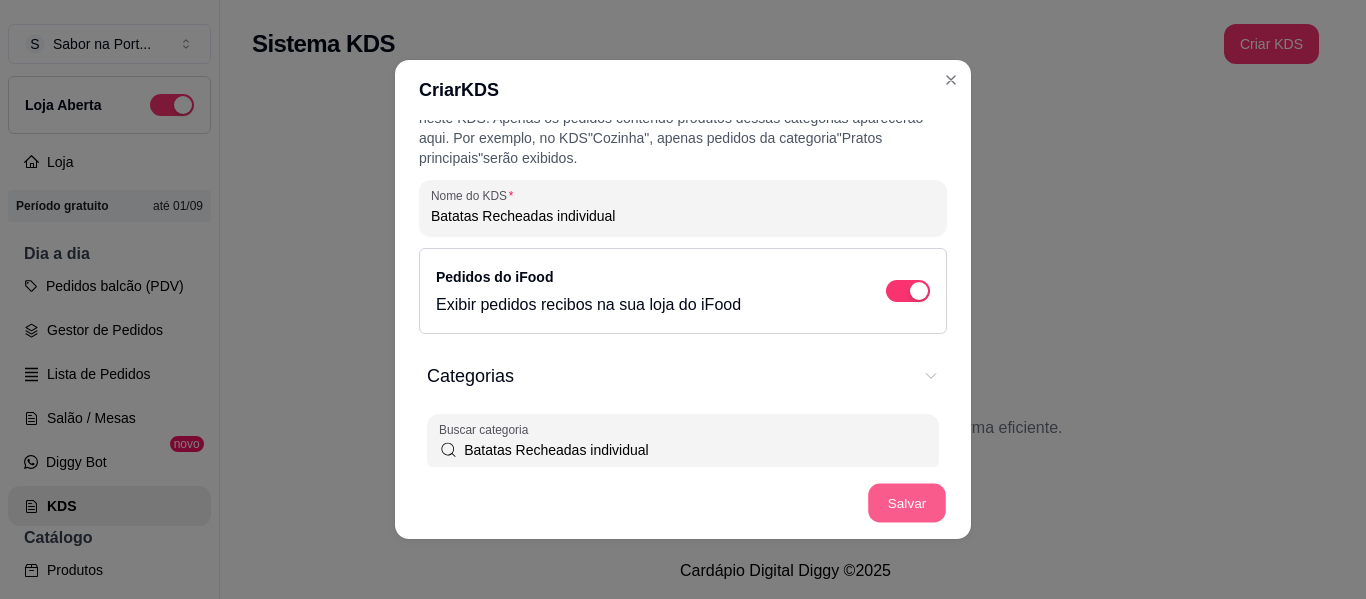 click on "Salvar" at bounding box center [907, 503] 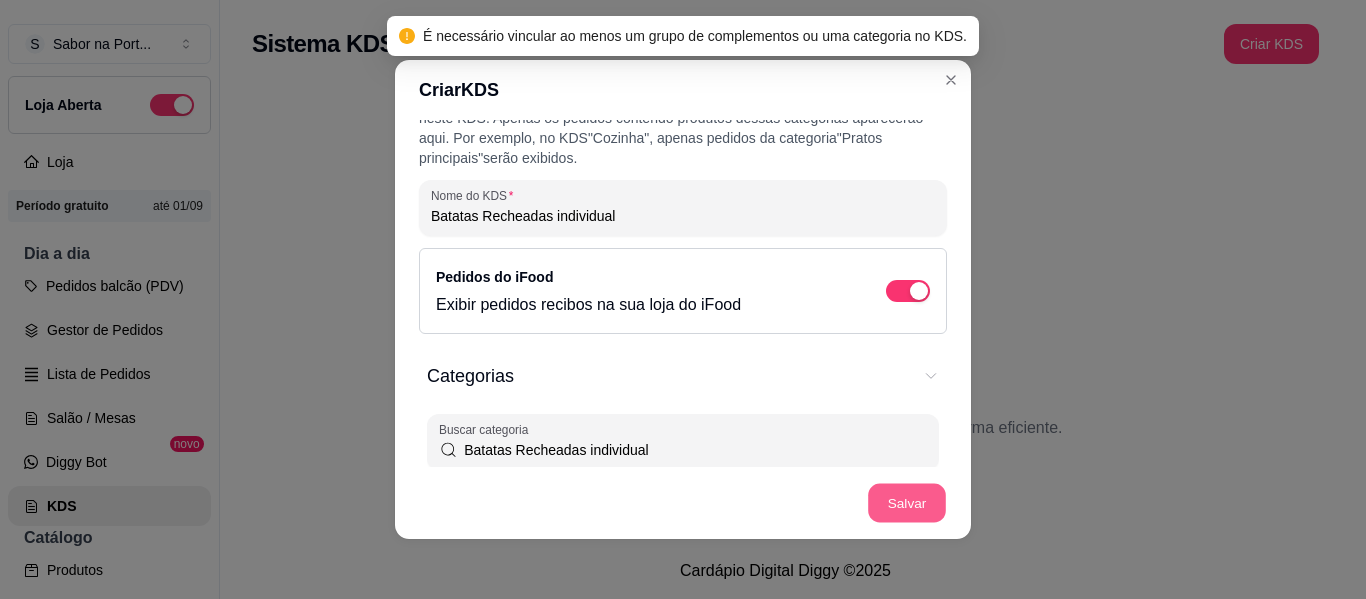 click on "Salvar" at bounding box center [907, 503] 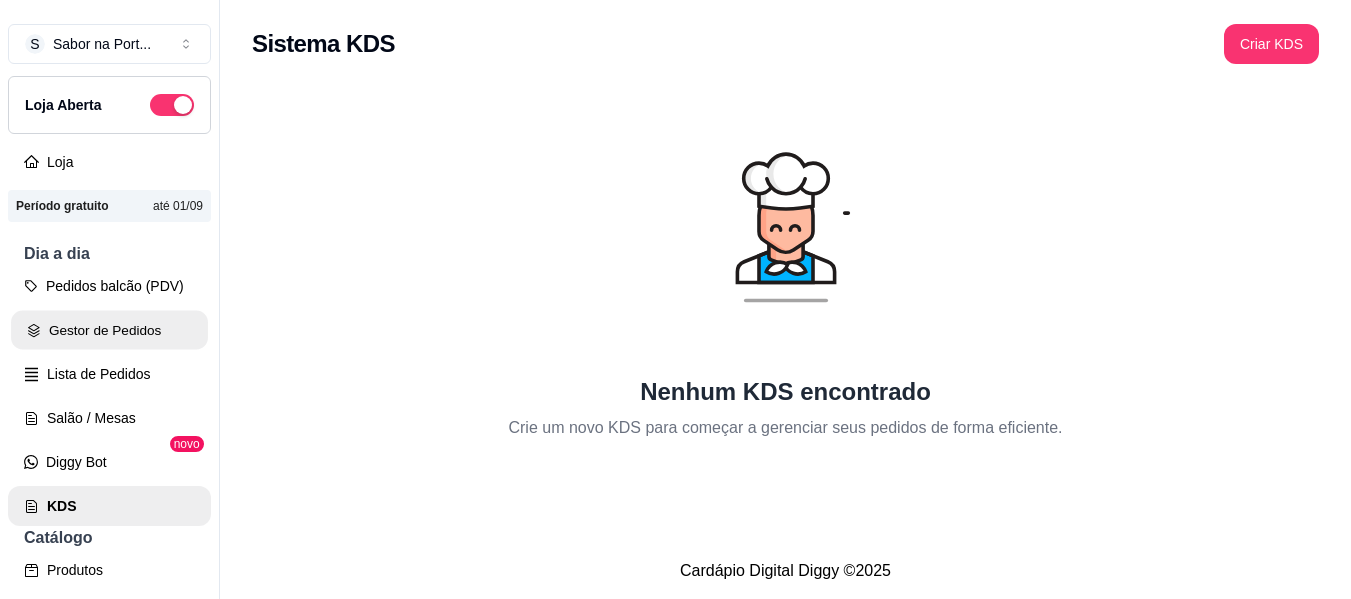 click on "Gestor de Pedidos" at bounding box center [109, 330] 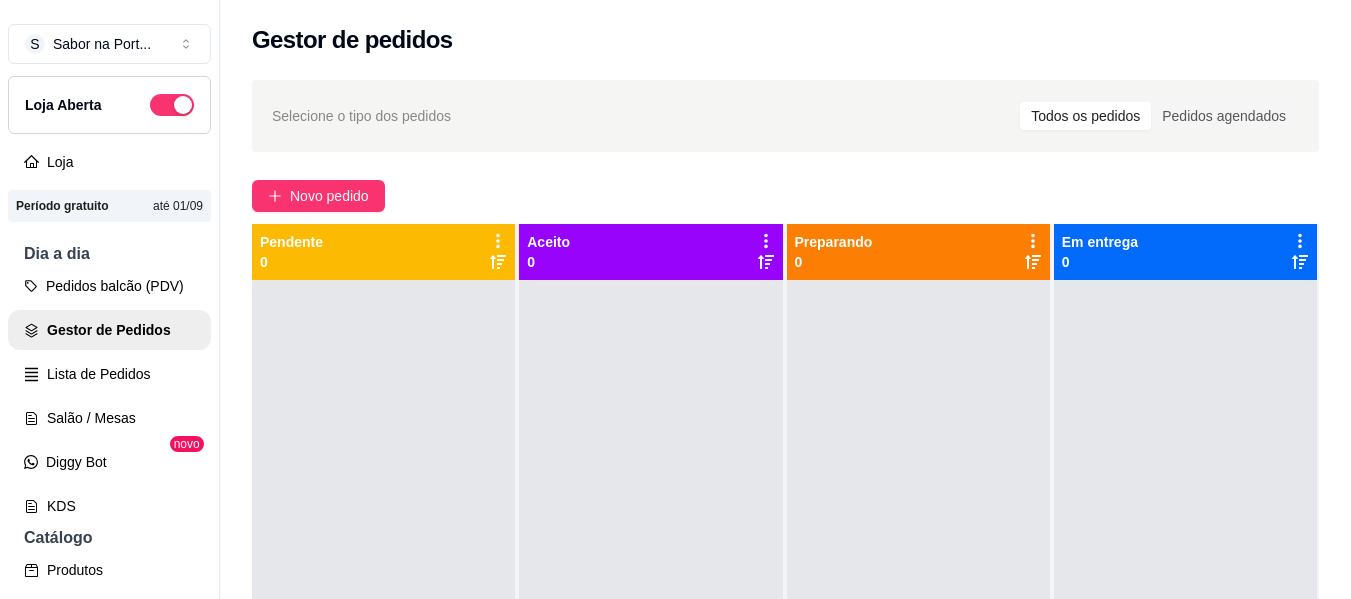 click on "Catálogo" at bounding box center (109, 538) 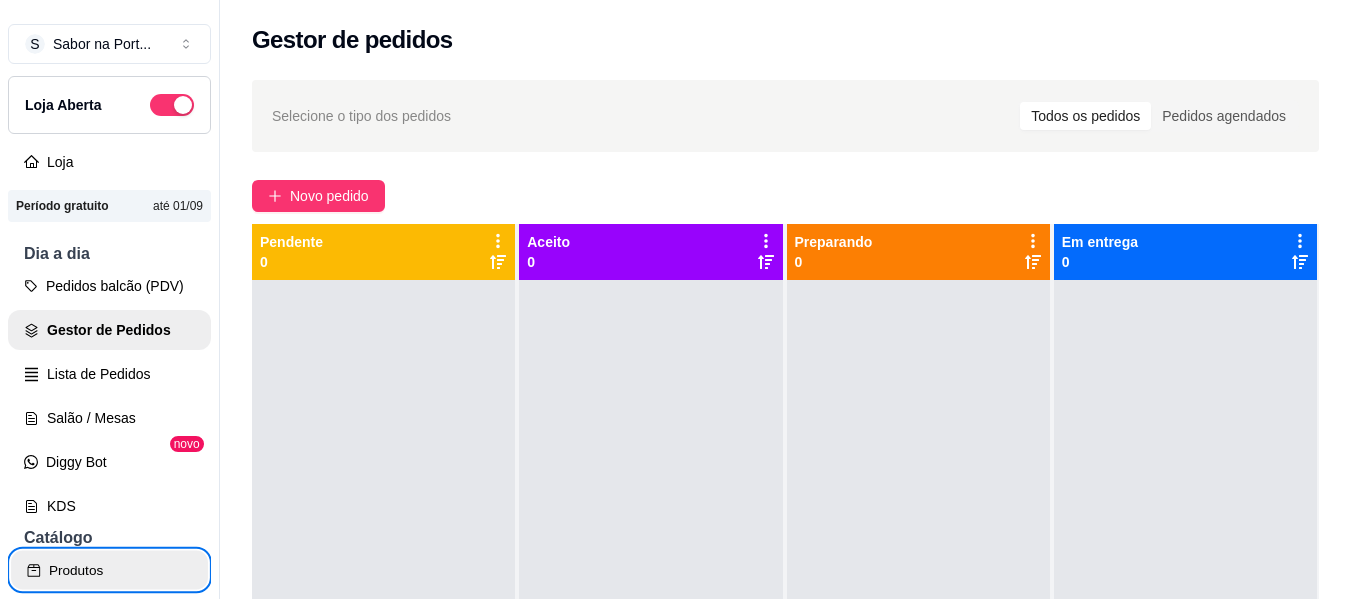 click on "Produtos" at bounding box center [109, 570] 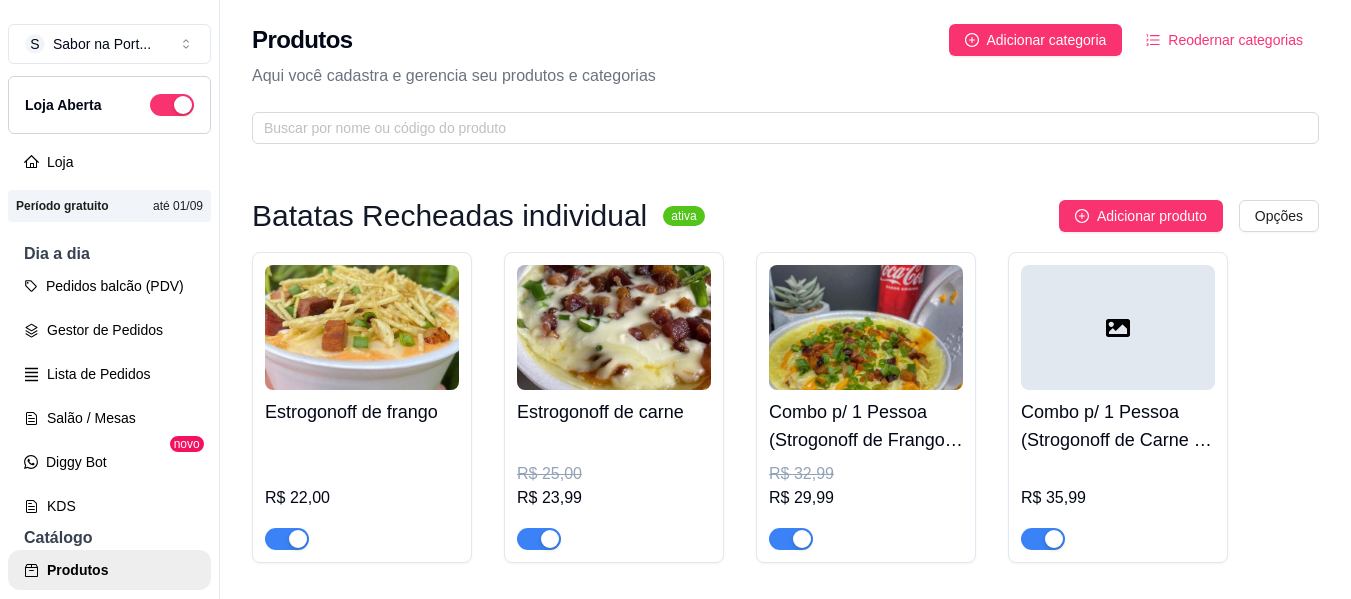 click on "Batatas Recheadas  individual" at bounding box center [449, 216] 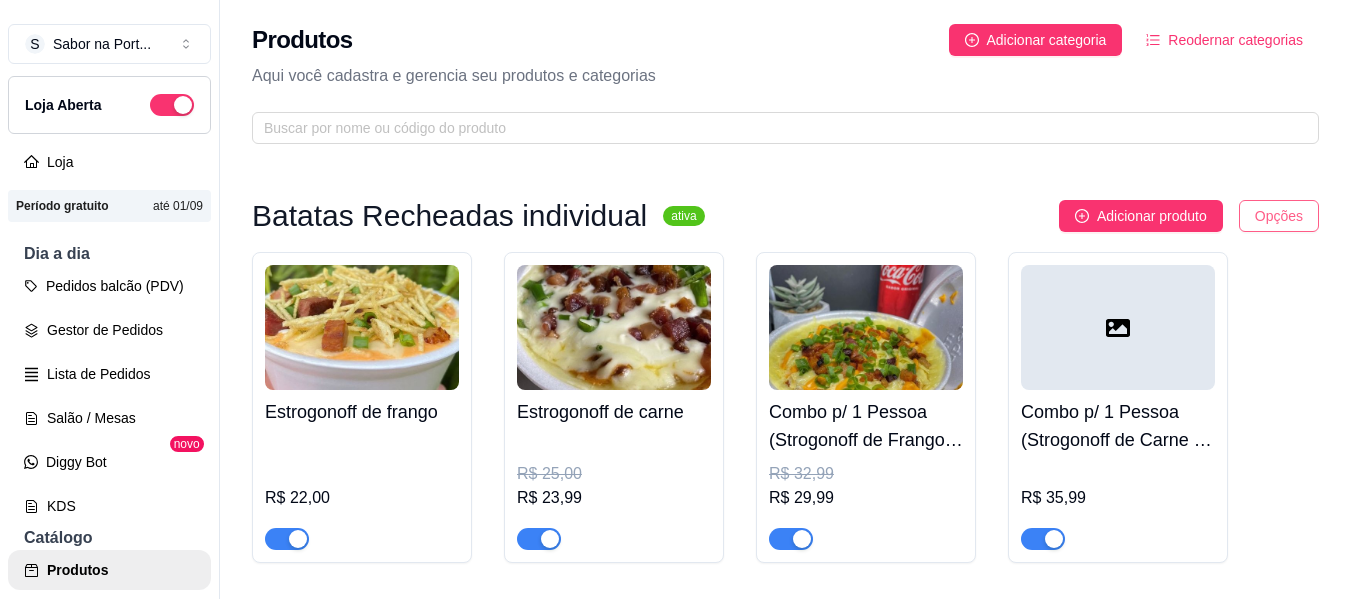 click on "S Sabor na Port ... Loja Aberta Loja Período gratuito até 01/09   Dia a dia Pedidos balcão (PDV) Gestor de Pedidos Lista de Pedidos Salão / Mesas Diggy Bot novo KDS Catálogo Produtos Complementos Relatórios Relatórios de vendas Relatório de clientes Relatório de mesas Relatório de fidelidade novo Gerenciar Entregadores novo Nota Fiscal (NFC-e) Controle de caixa Controle de fiado Cupons Clientes Estoque Configurações Diggy Planos Precisa de ajuda? Sair Produtos Adicionar categoria Reodernar categorias Aqui você cadastra e gerencia seu produtos e categorias Batatas Recheadas  individual  ativa Adicionar produto Opções Estrogonoff de frango   R$ 22,00 Estrogonoff de carne   R$ 25,00 R$ 23,99 Combo p/ 1 Pessoa (Strogonoff de Frango de 500g + Coca 310ml + Sobremesa )   R$ 32,99 R$ 29,99 Combo p/ 1 Pessoa (Strogonoff de Carne de 500g + Coca 350ml + Sobremesa )   R$ 35,99 Marmitex especial ativa Adicionar produto Opções Creme de galinha   R$ 18,00 Costela guisada   R$ 20,00 ativa Opções" at bounding box center (675, 299) 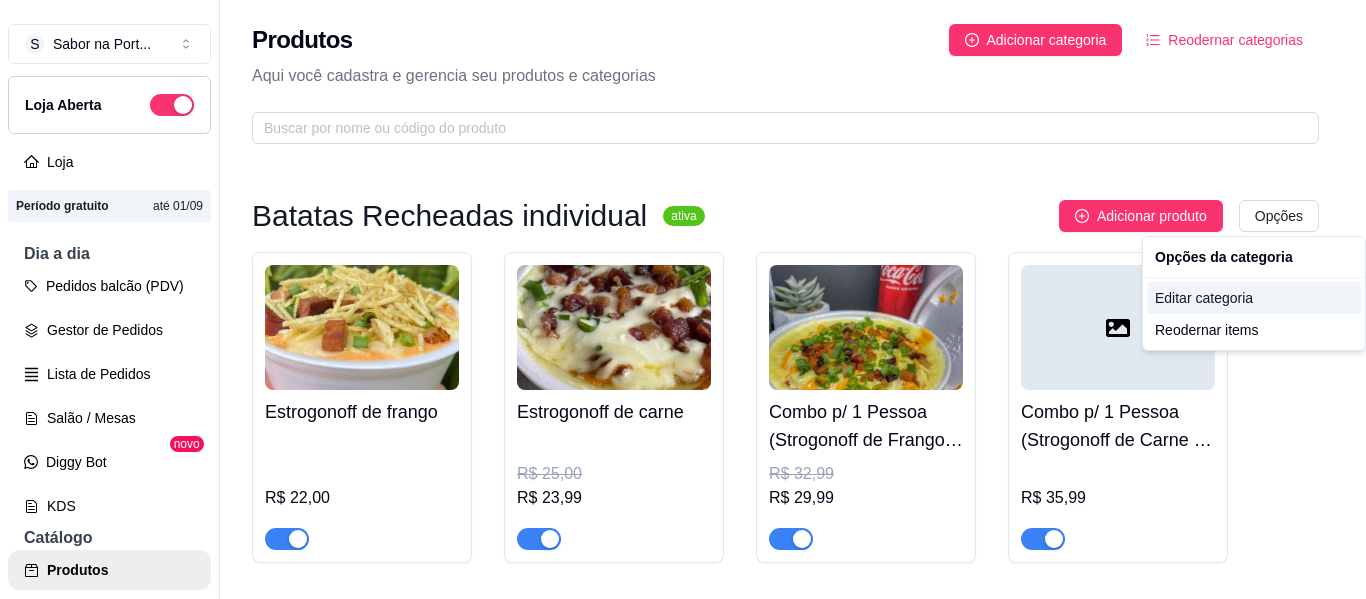 click on "Reodernar items" at bounding box center [1254, 330] 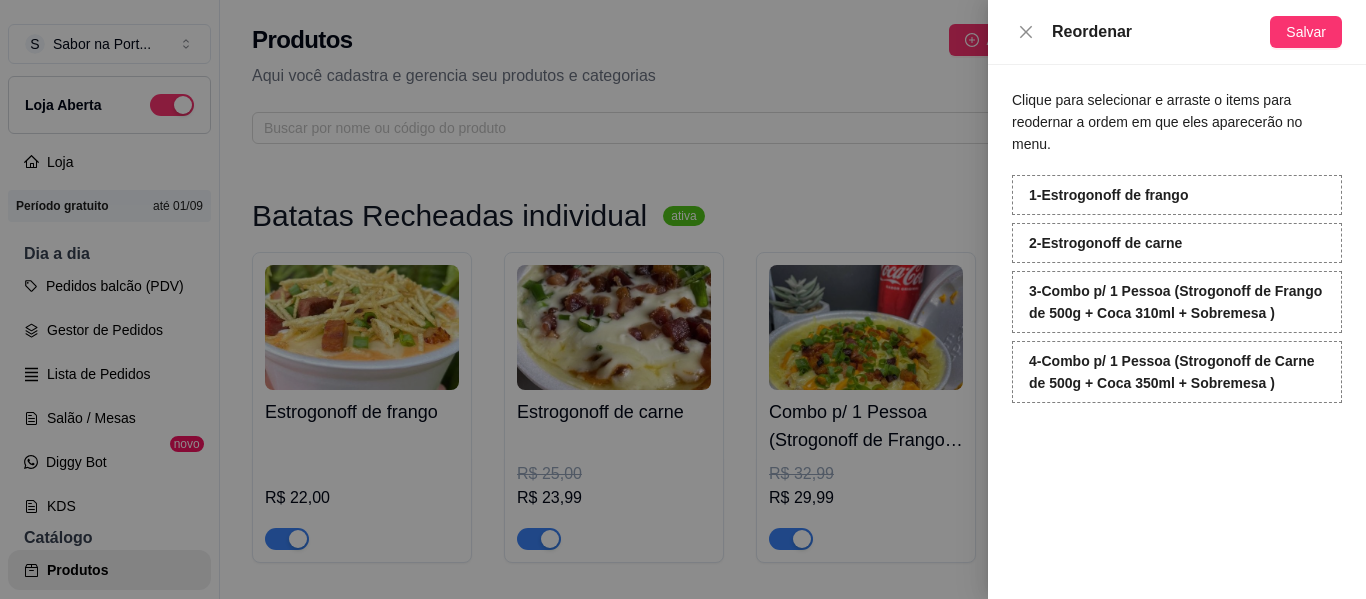 type 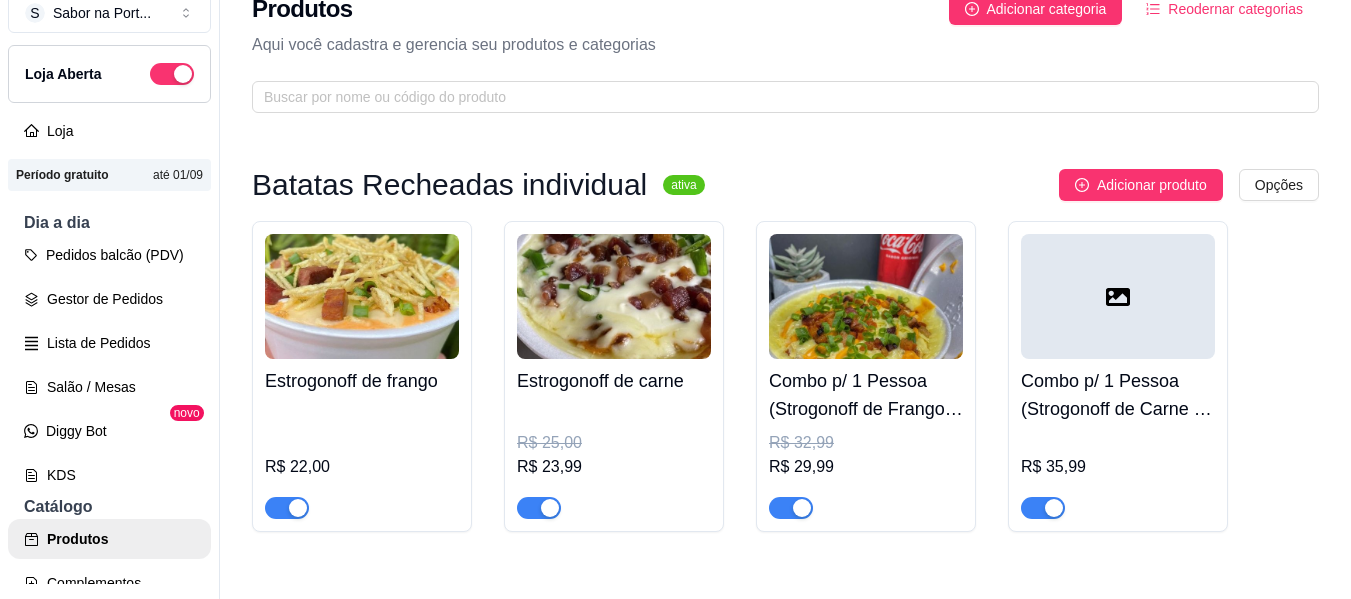 scroll, scrollTop: 32, scrollLeft: 0, axis: vertical 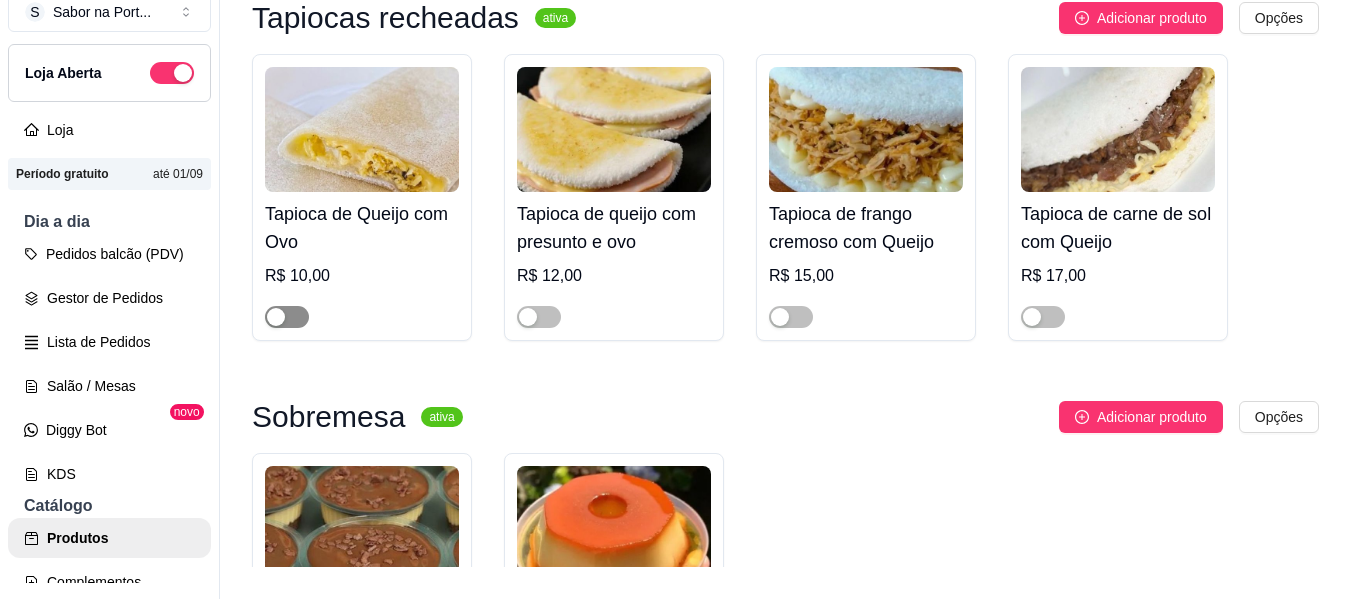 click at bounding box center [287, 317] 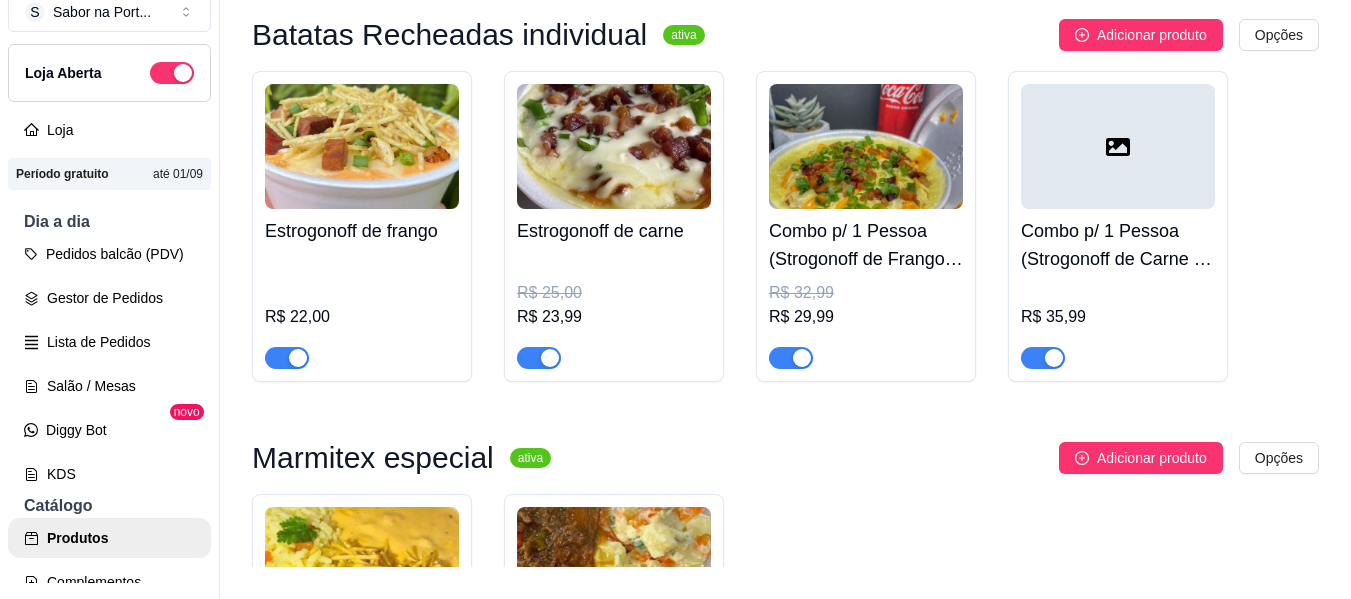 scroll, scrollTop: 0, scrollLeft: 0, axis: both 